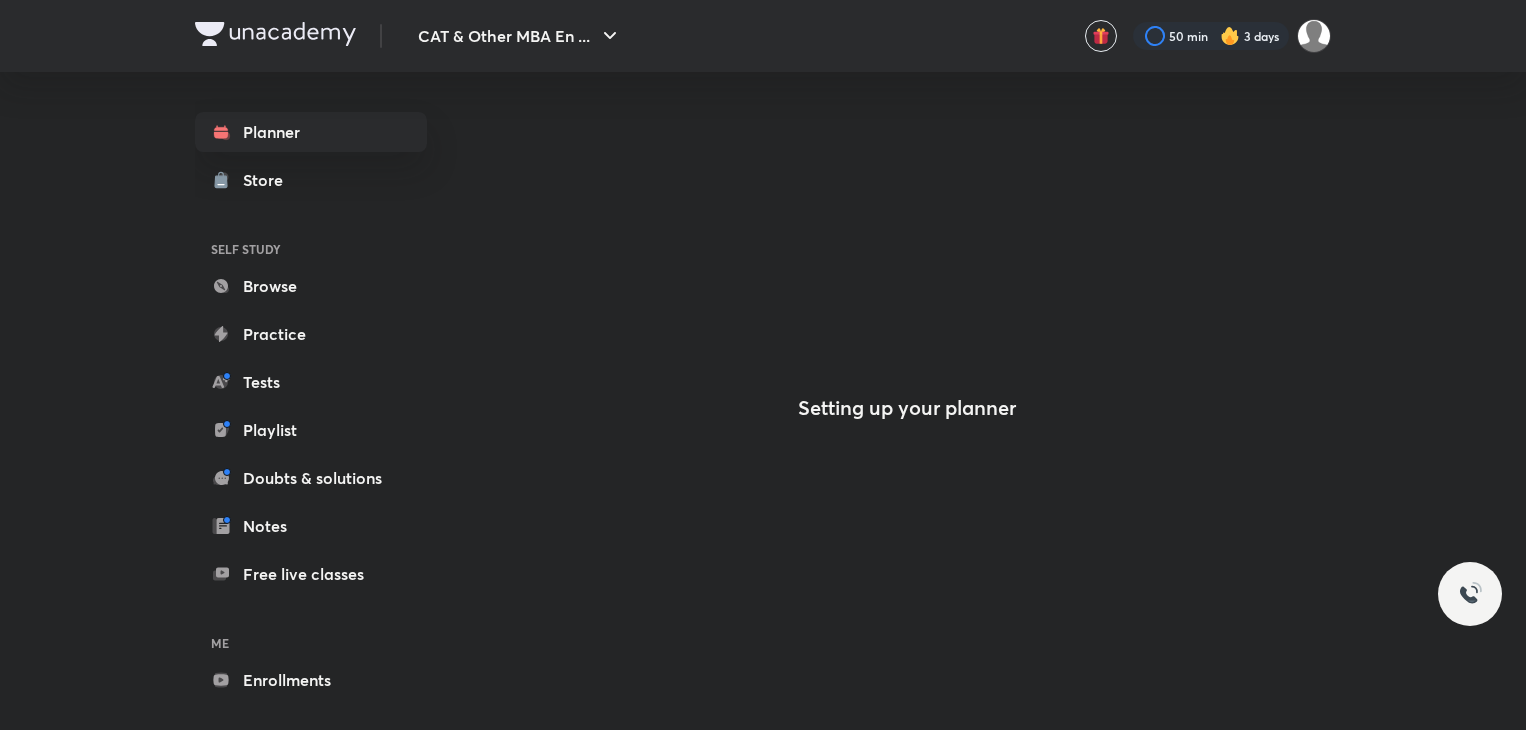 scroll, scrollTop: 0, scrollLeft: 0, axis: both 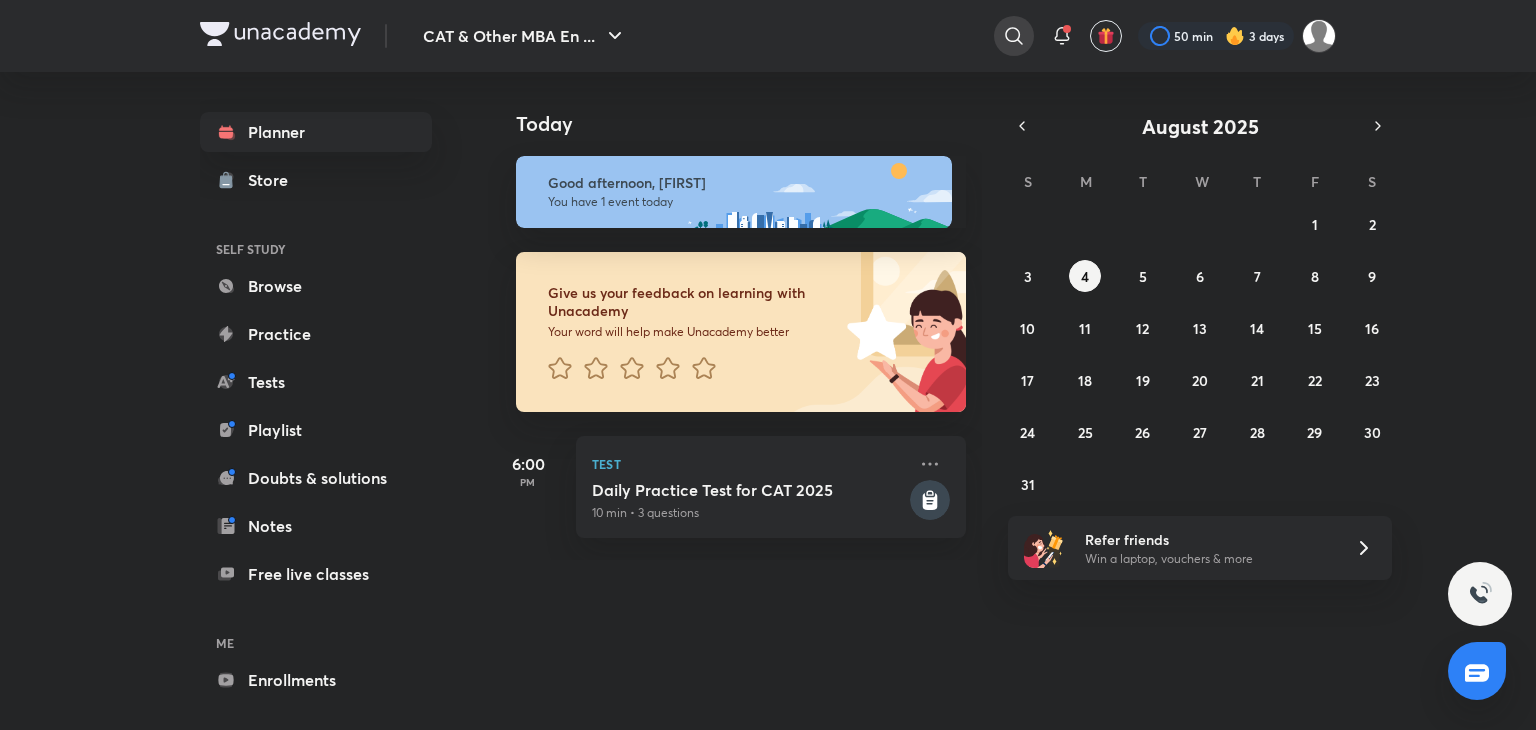 click 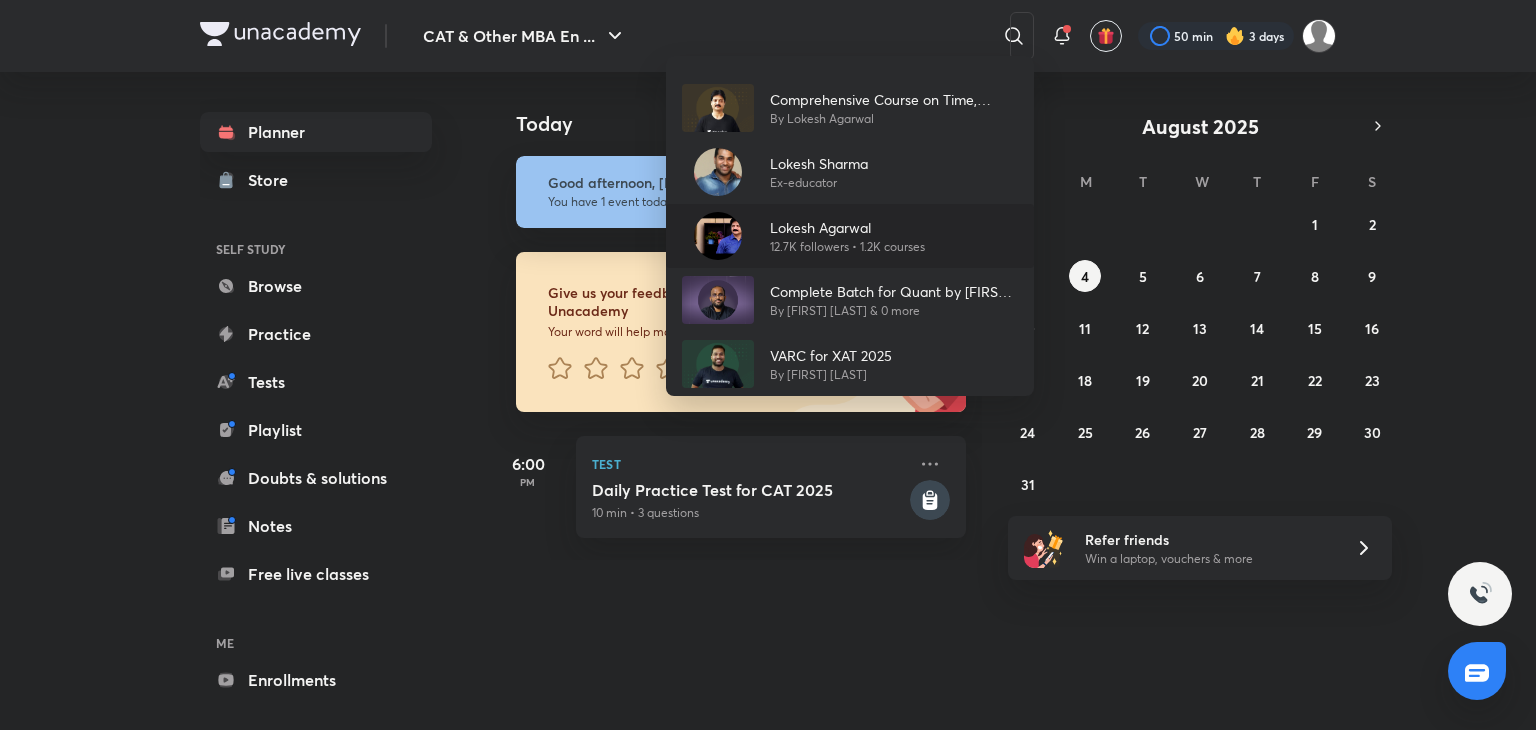 click on "[FIRST] [LAST] [FOLLOWERS] followers • [COURSES] courses" at bounding box center [850, 236] 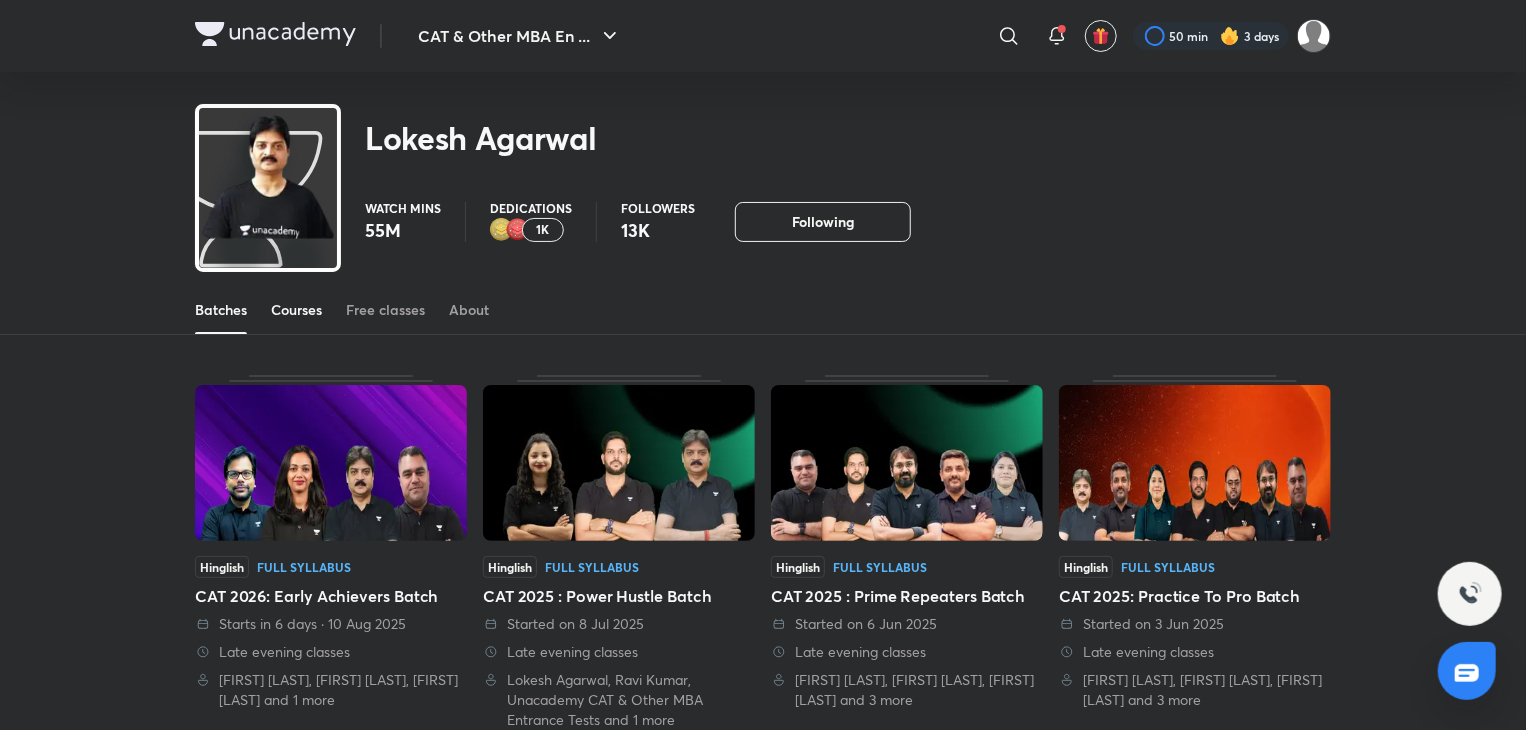 click on "Courses" at bounding box center (296, 310) 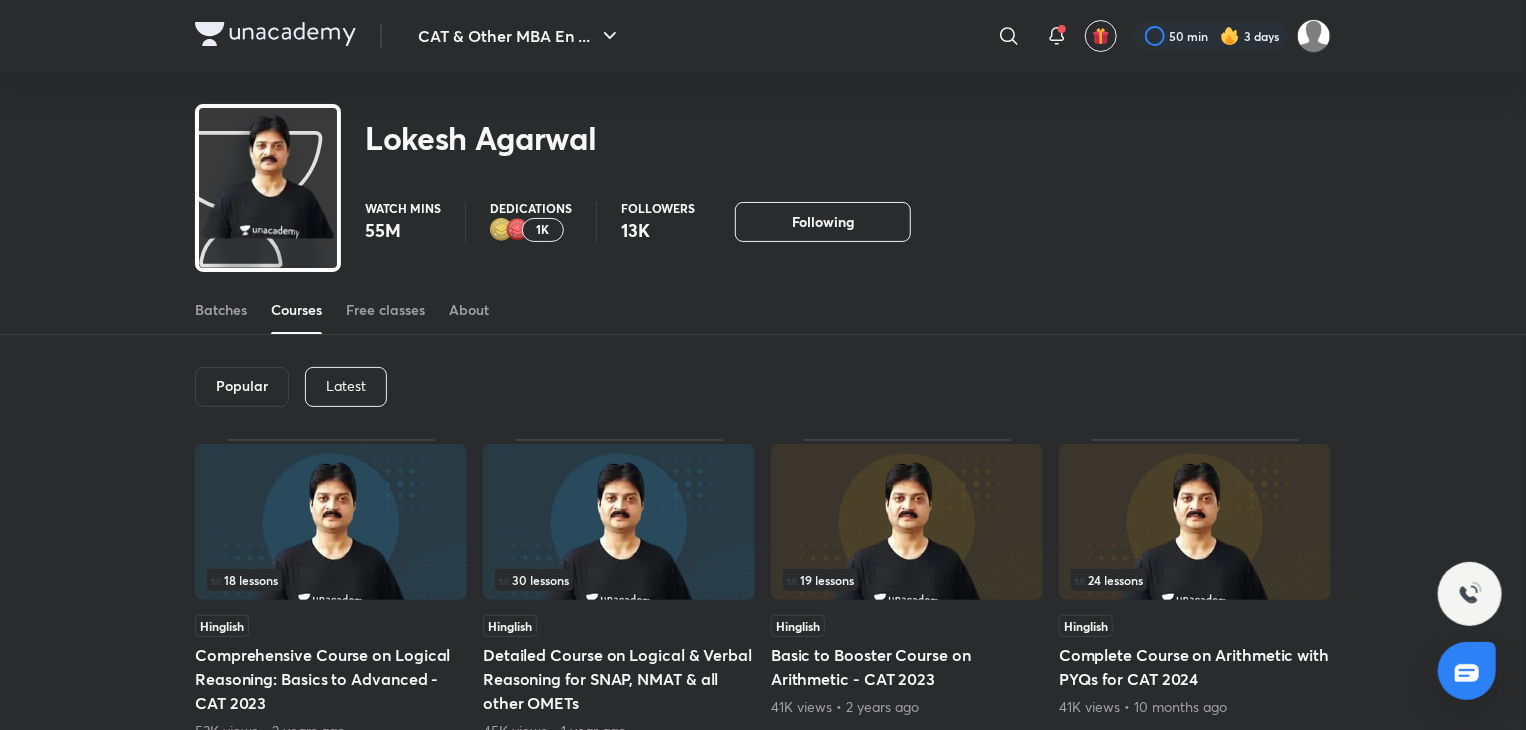 click on "Latest" at bounding box center [346, 387] 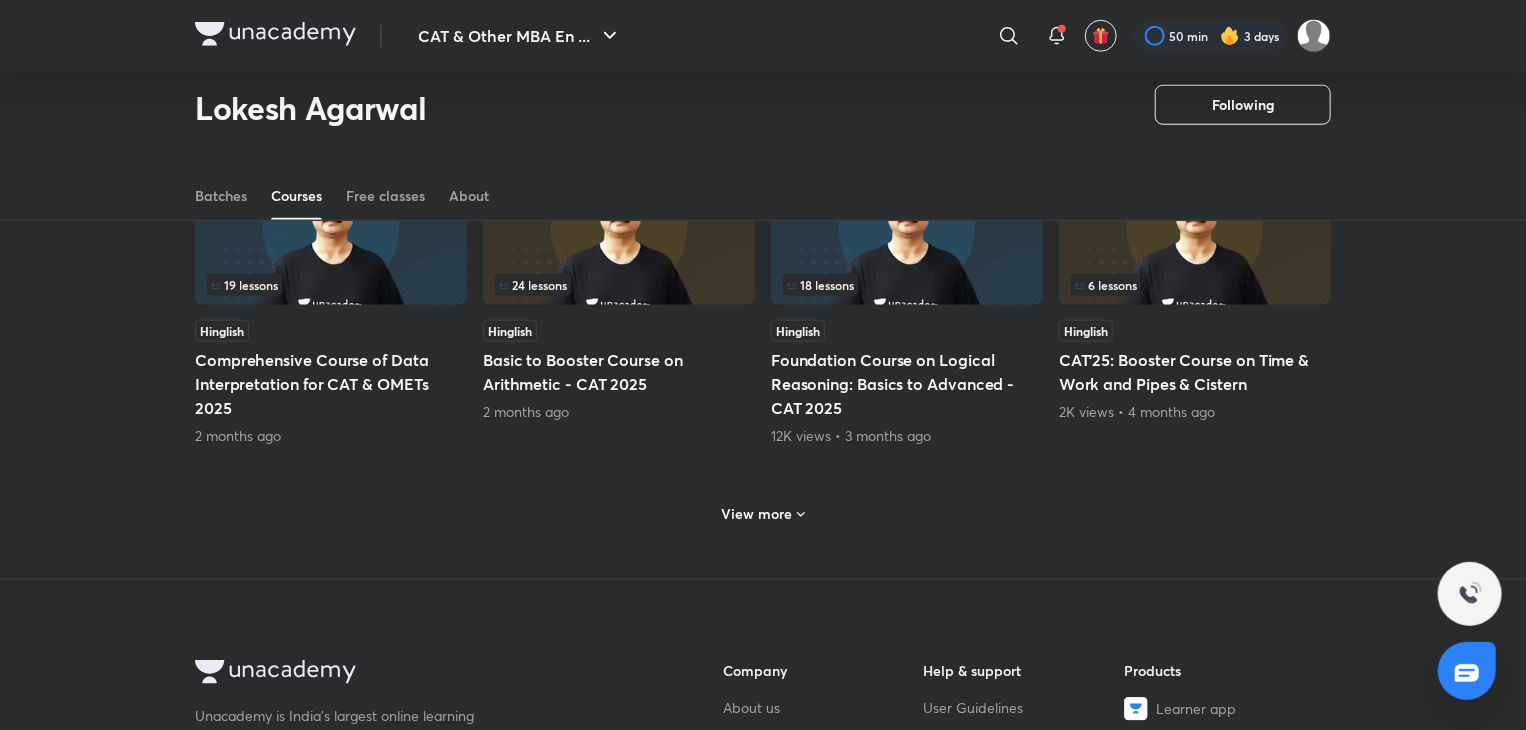 scroll, scrollTop: 914, scrollLeft: 0, axis: vertical 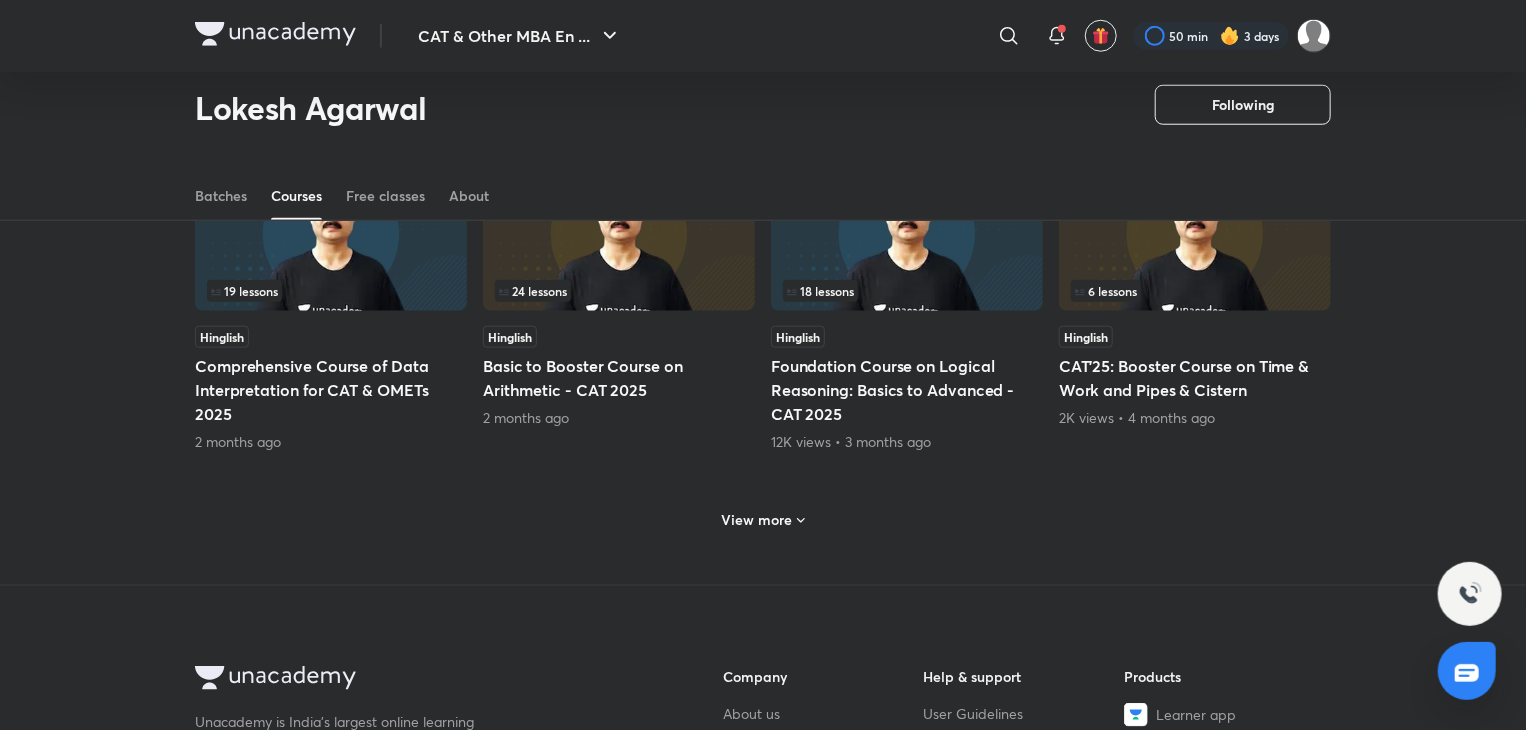 click on "View more" at bounding box center (757, 520) 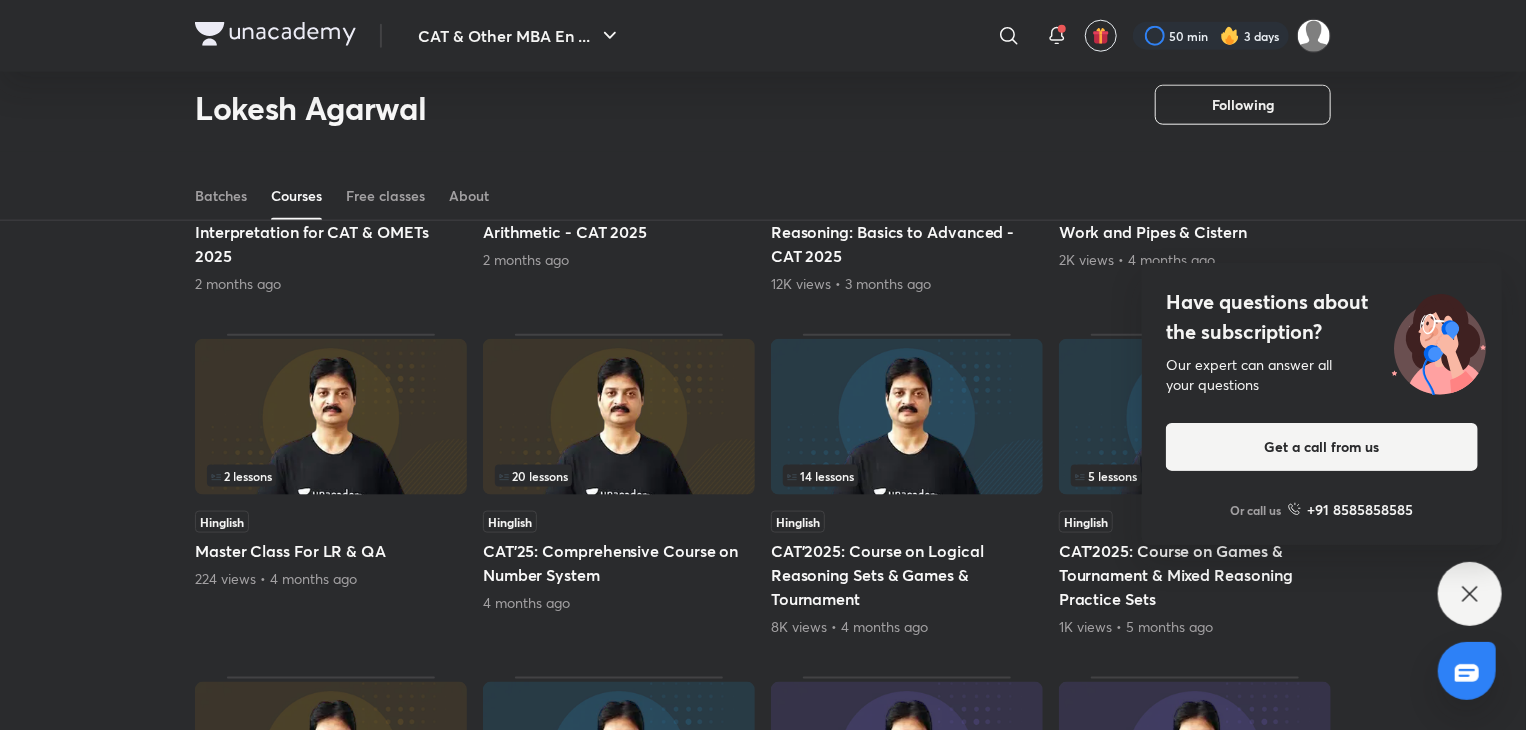 scroll, scrollTop: 1230, scrollLeft: 0, axis: vertical 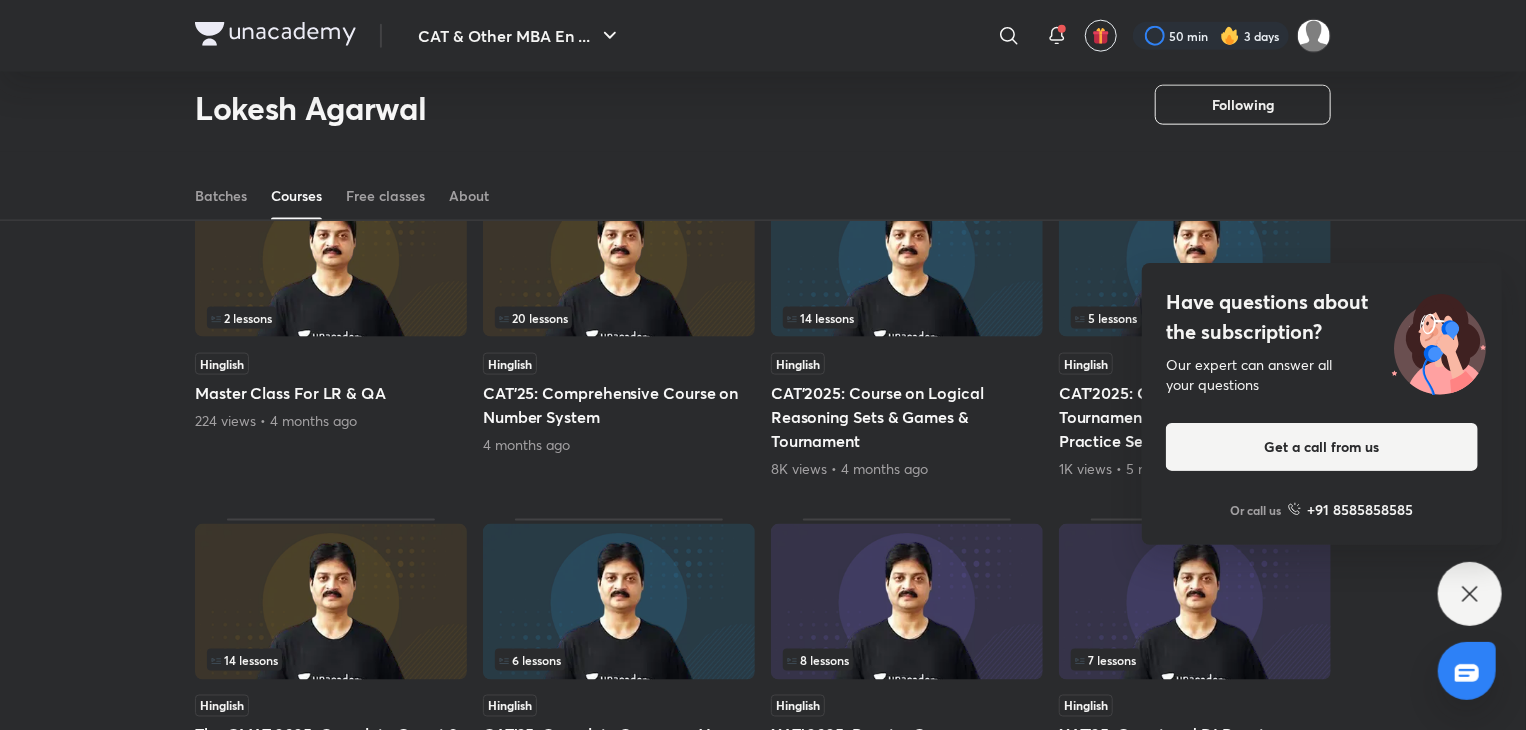 click on "Have questions about the subscription? Our expert can answer all your questions Get a call from us Or call us +91 8585858585" at bounding box center (1470, 594) 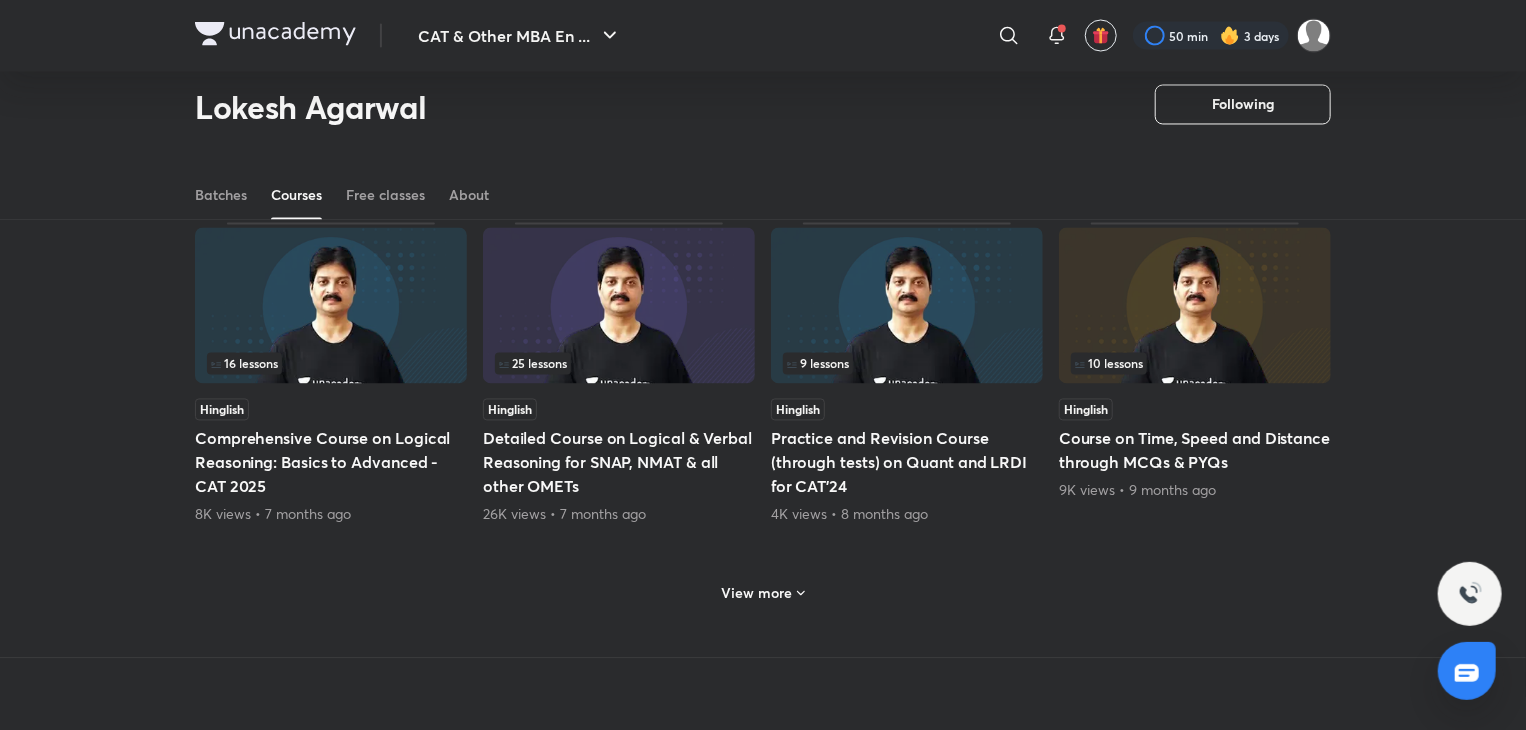 scroll, scrollTop: 1913, scrollLeft: 0, axis: vertical 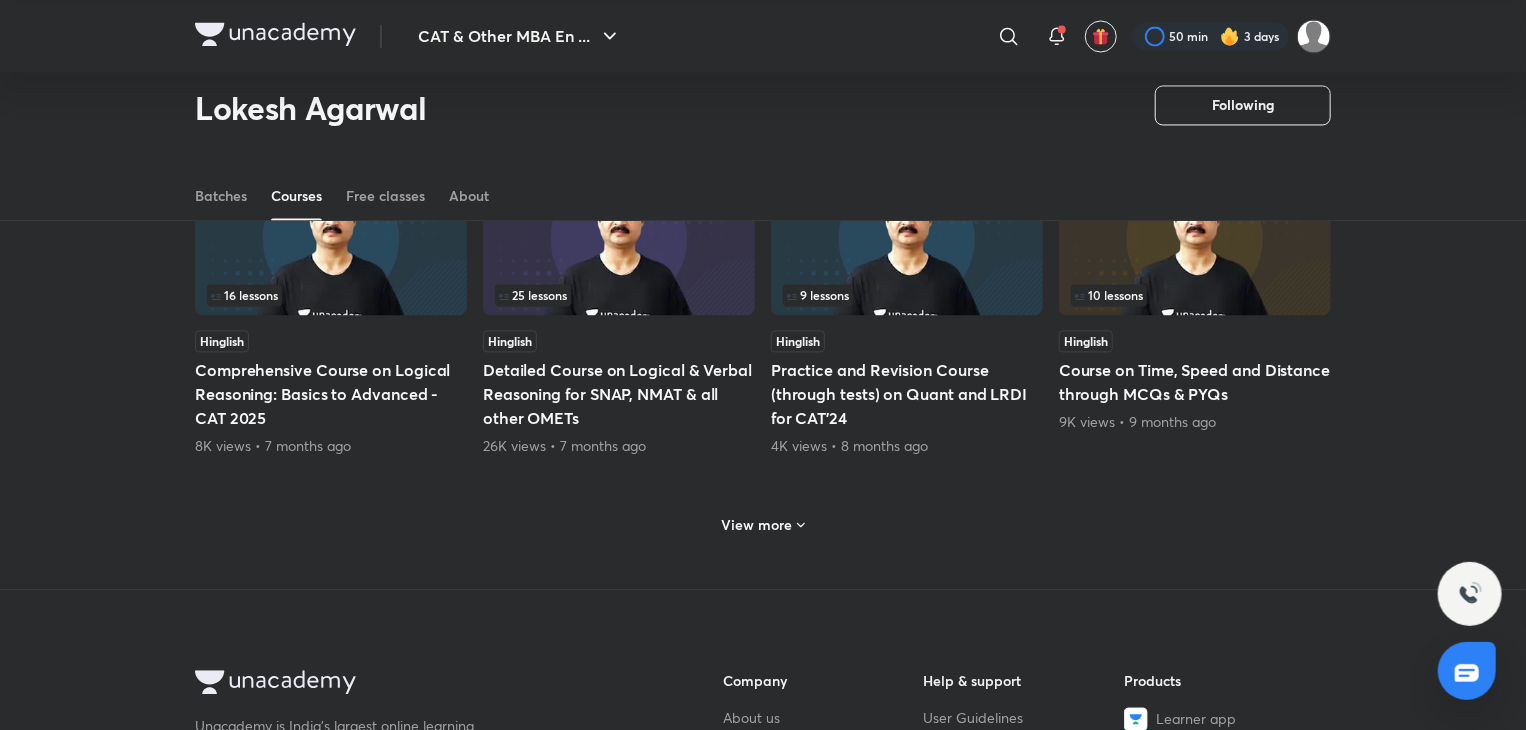 click on "View more" at bounding box center (763, 524) 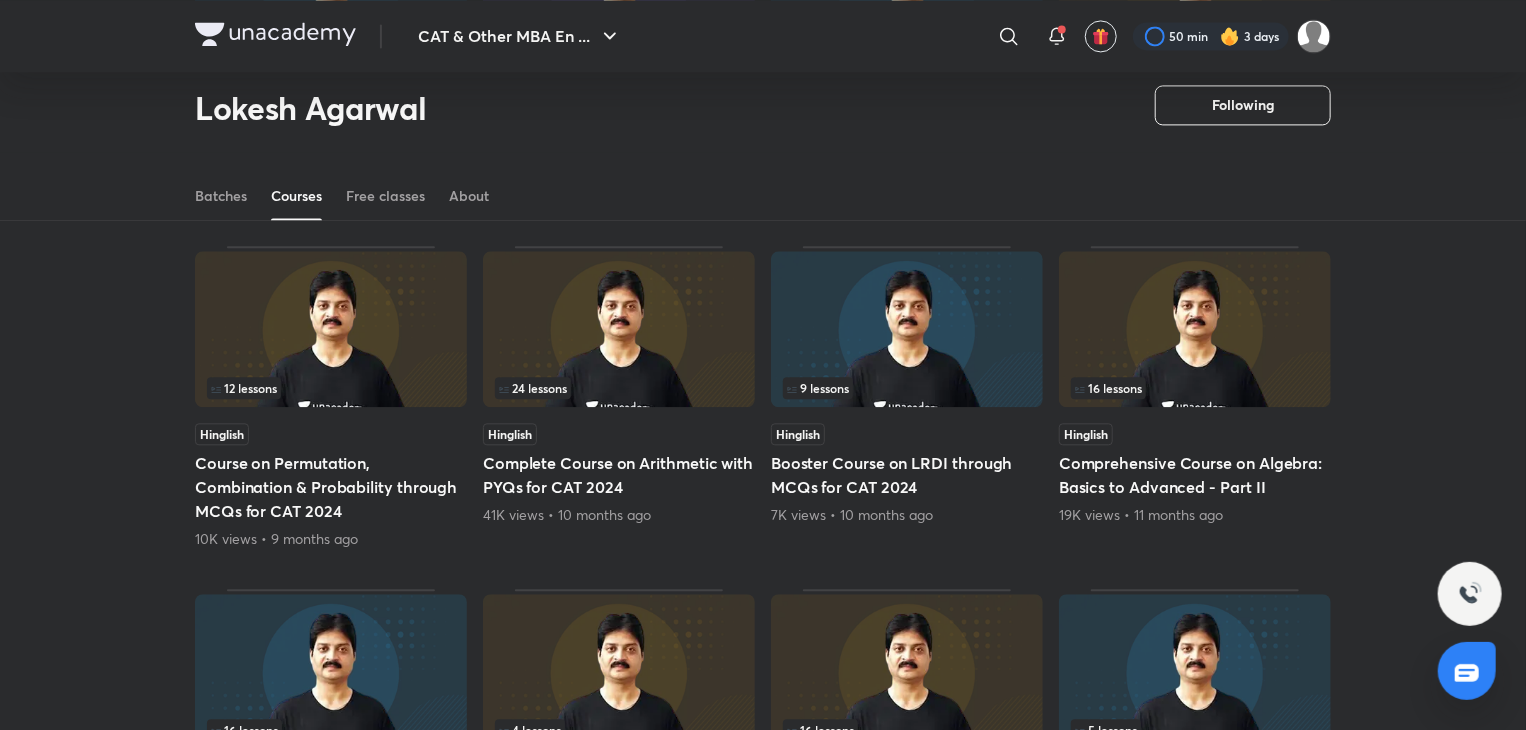 scroll, scrollTop: 2168, scrollLeft: 0, axis: vertical 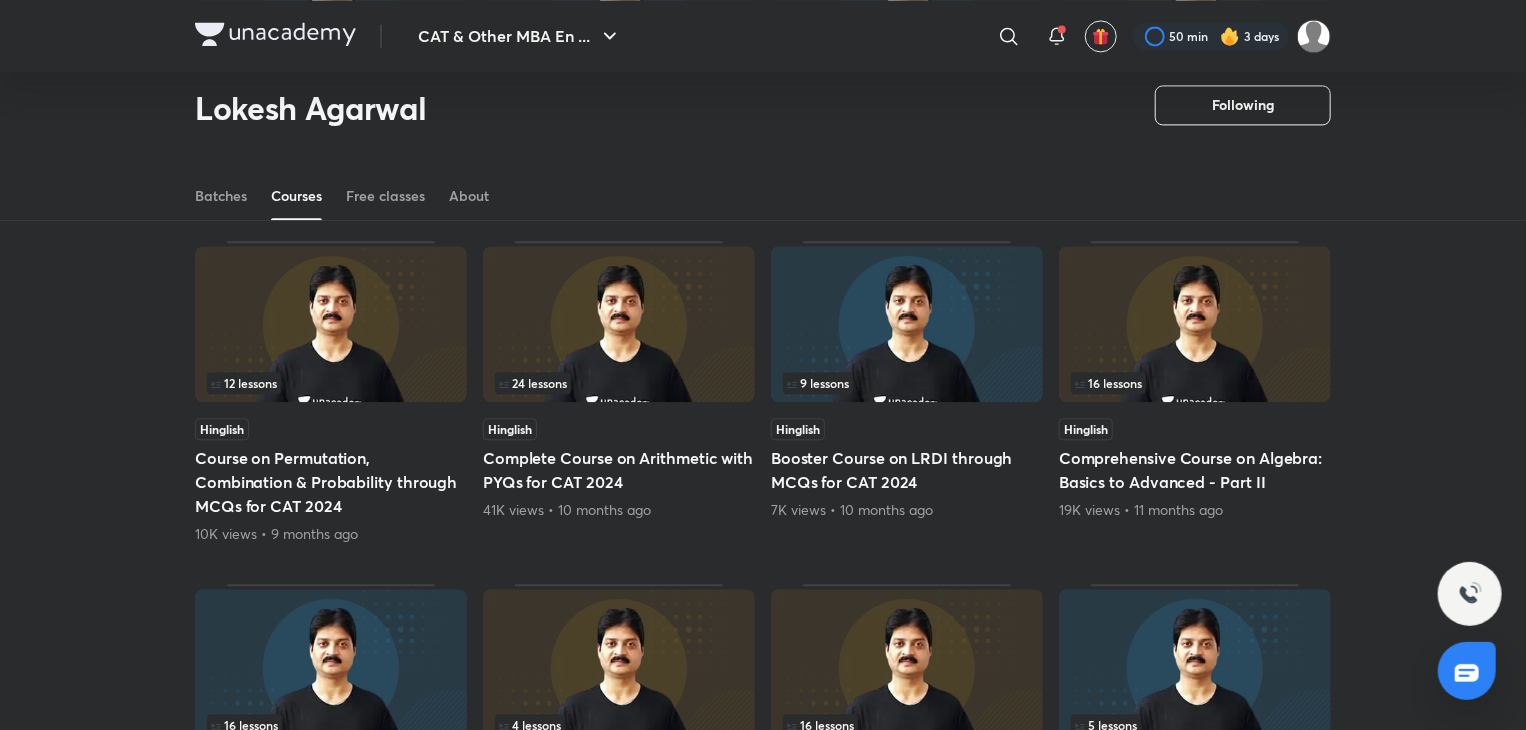 click on "Complete Course on Arithmetic with PYQs for CAT 2024" at bounding box center [619, 470] 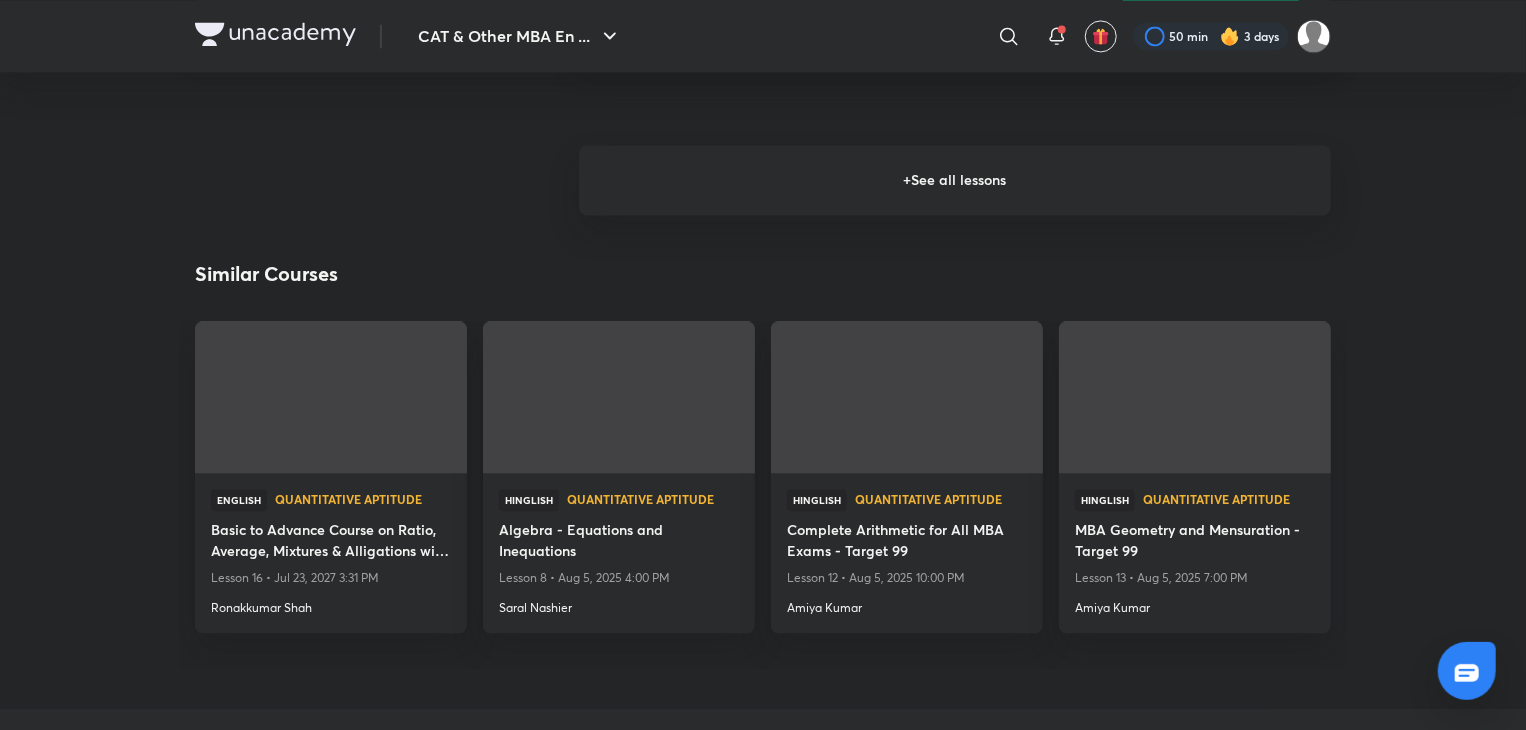 scroll, scrollTop: 0, scrollLeft: 0, axis: both 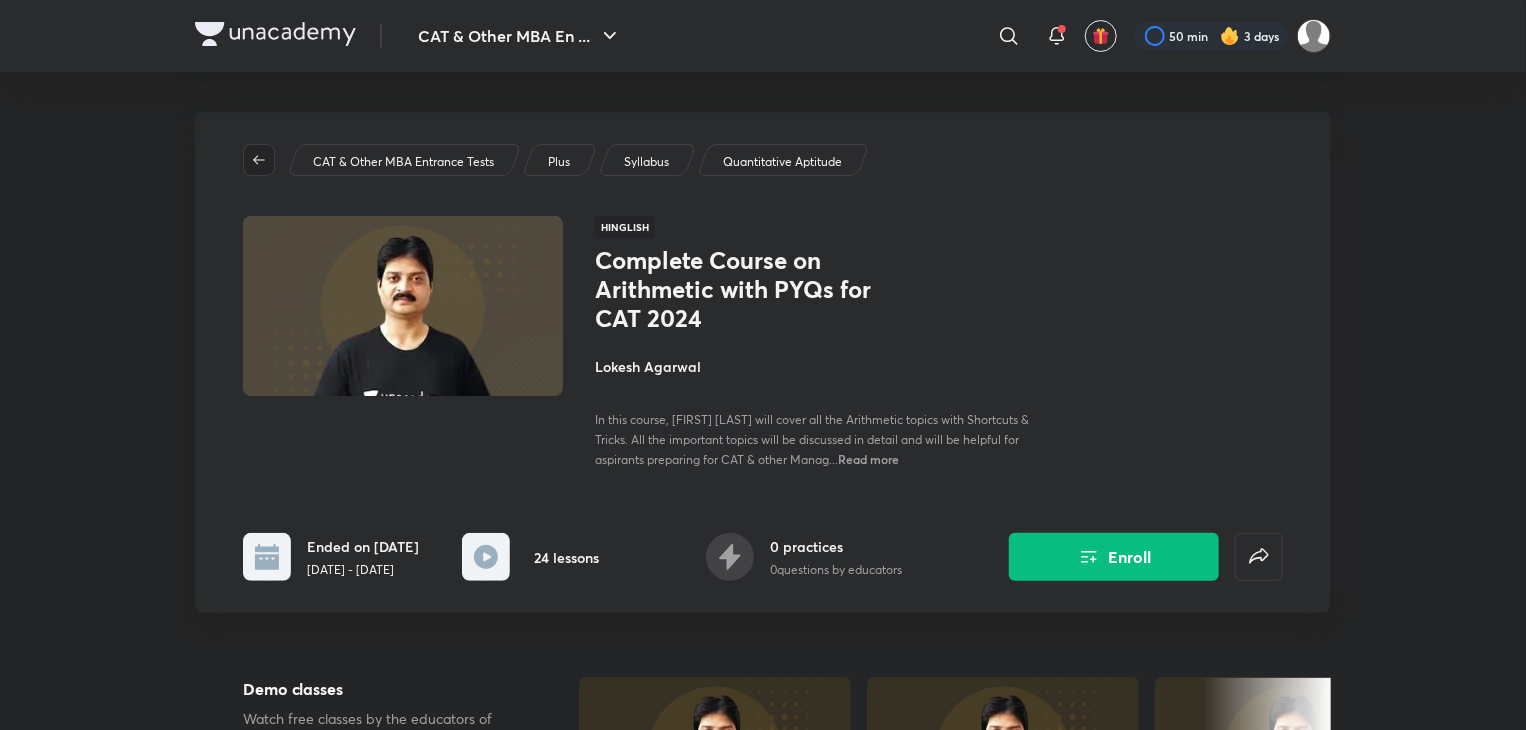 click at bounding box center [259, 160] 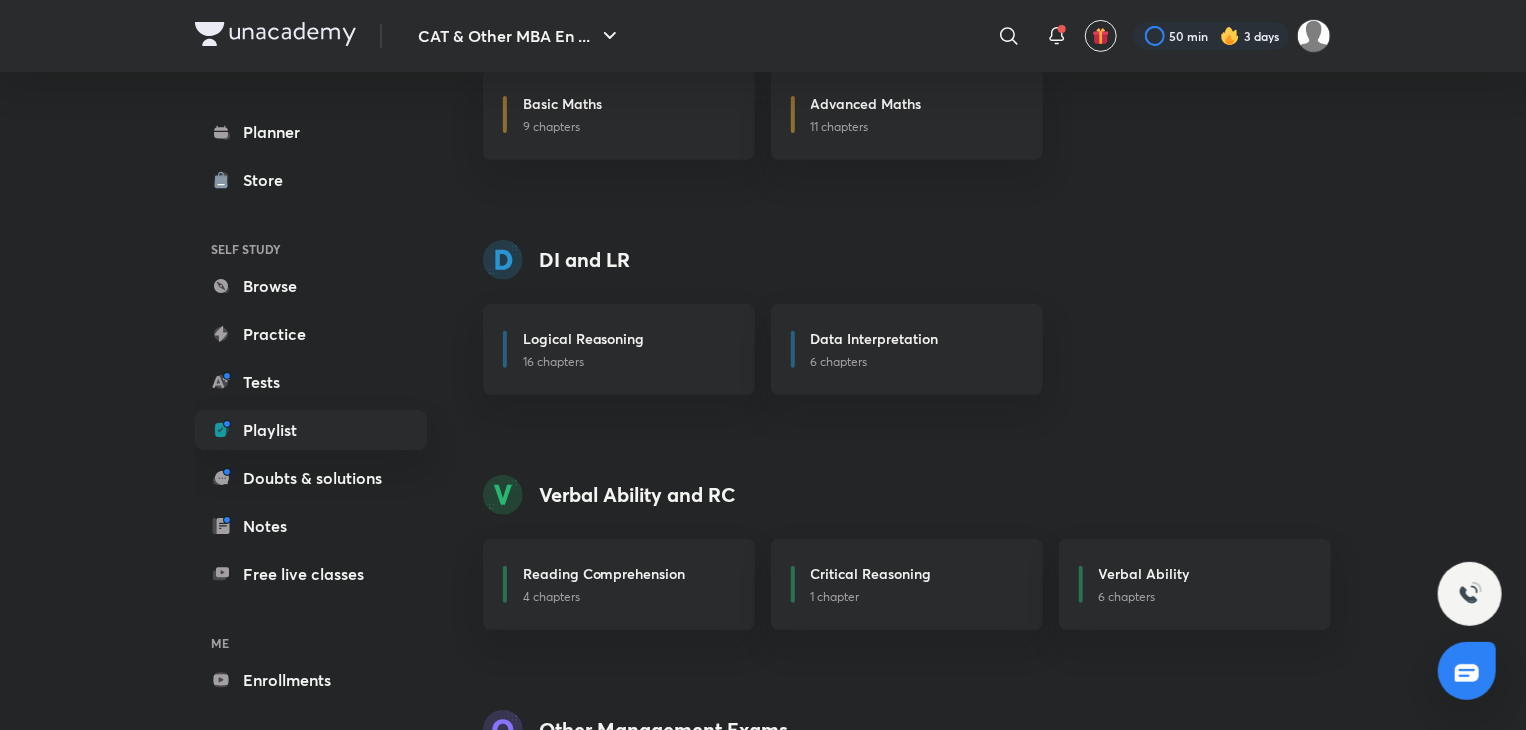 scroll, scrollTop: 0, scrollLeft: 0, axis: both 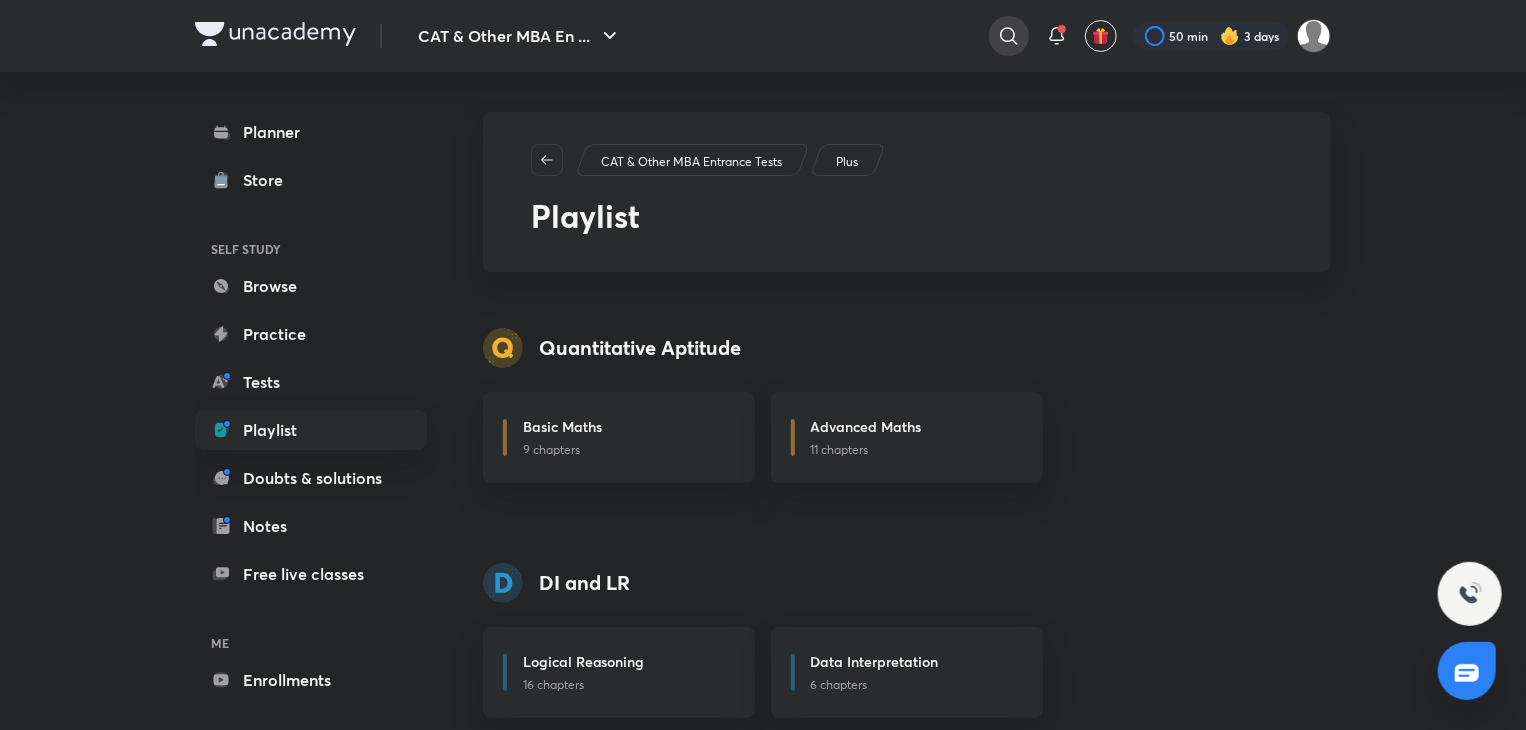 click 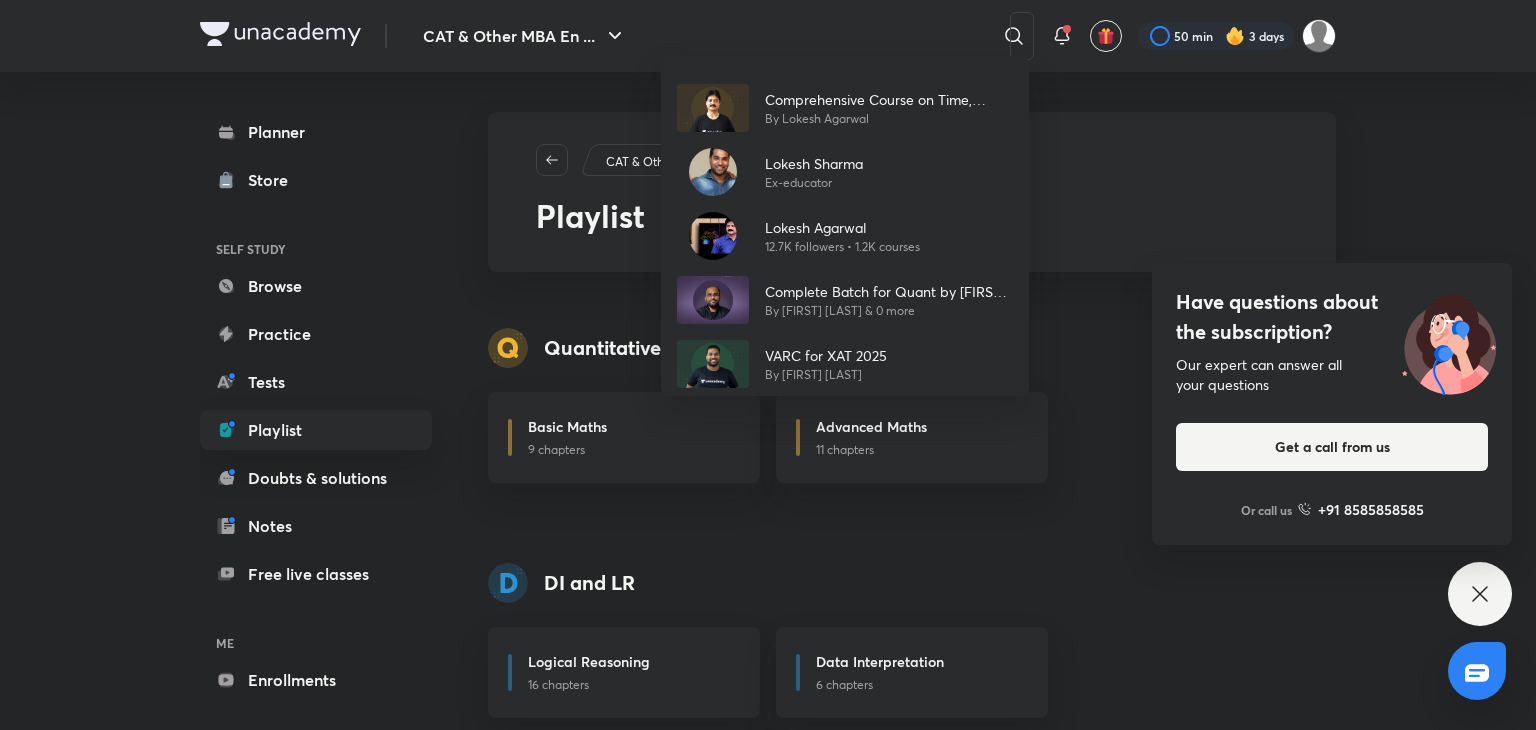 click on "Comprehensive Course on Time, Speed and Distance through MCQs & PYQs By Lokesh Agarwal Lokesh Sharma Ex-educator Lokesh Agarwal 12.7K followers • 1.2K courses Complete Batch for Quant by Ravi Prakash By Ravi Prakash & 0 more VARC for XAT 2025 By Lokesh Sharma" at bounding box center (768, 365) 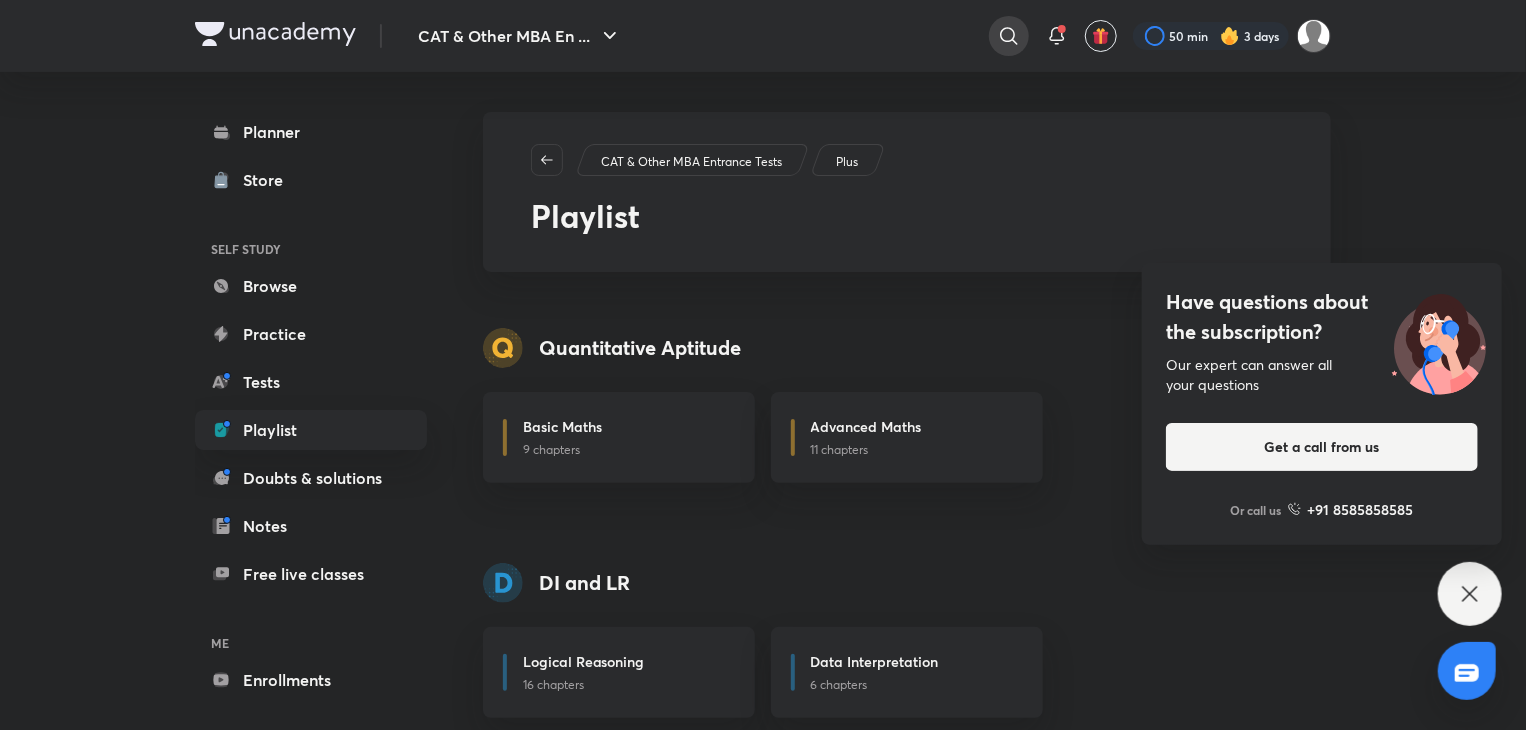 click 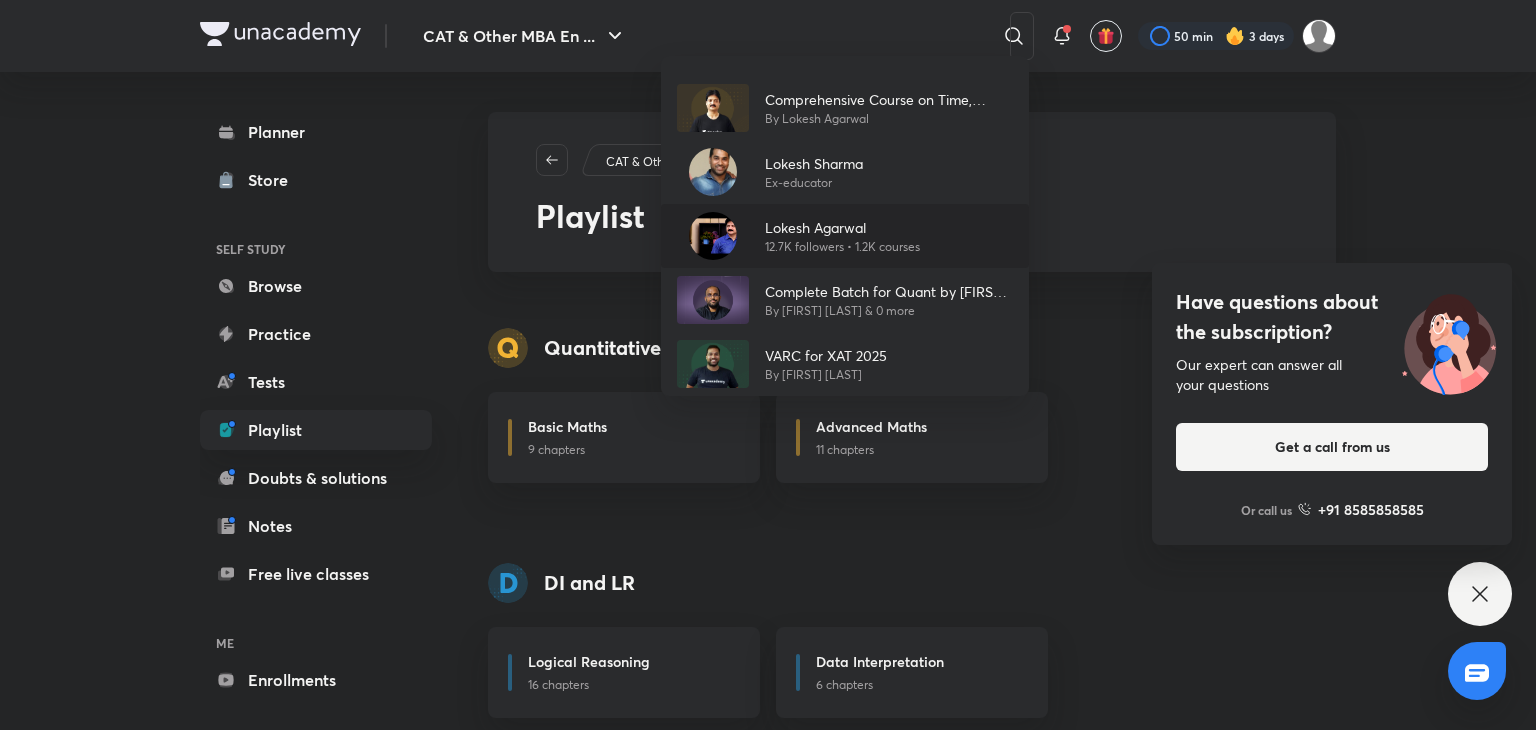 click on "Lokesh Agarwal" at bounding box center [842, 227] 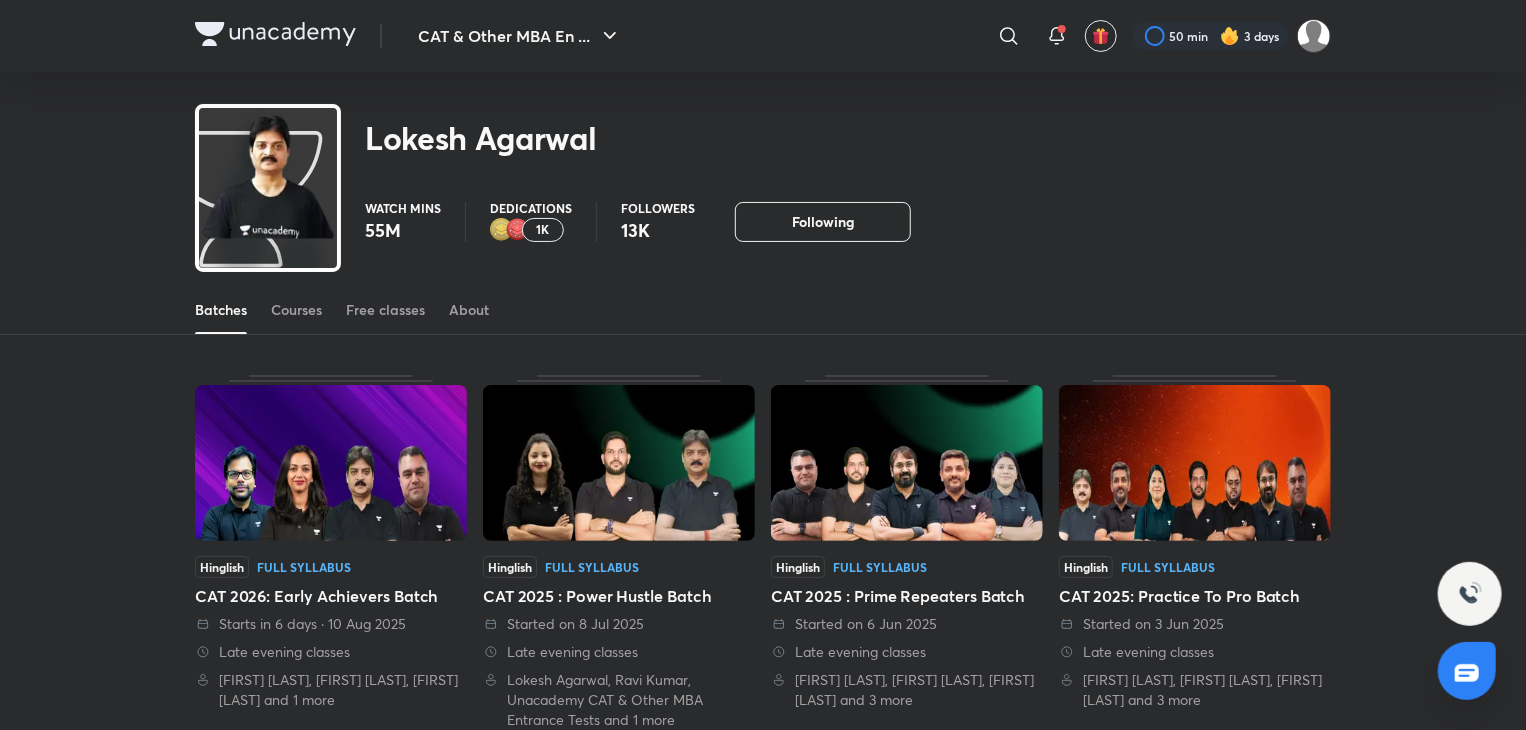 drag, startPoint x: 635, startPoint y: 441, endPoint x: 324, endPoint y: 300, distance: 341.47034 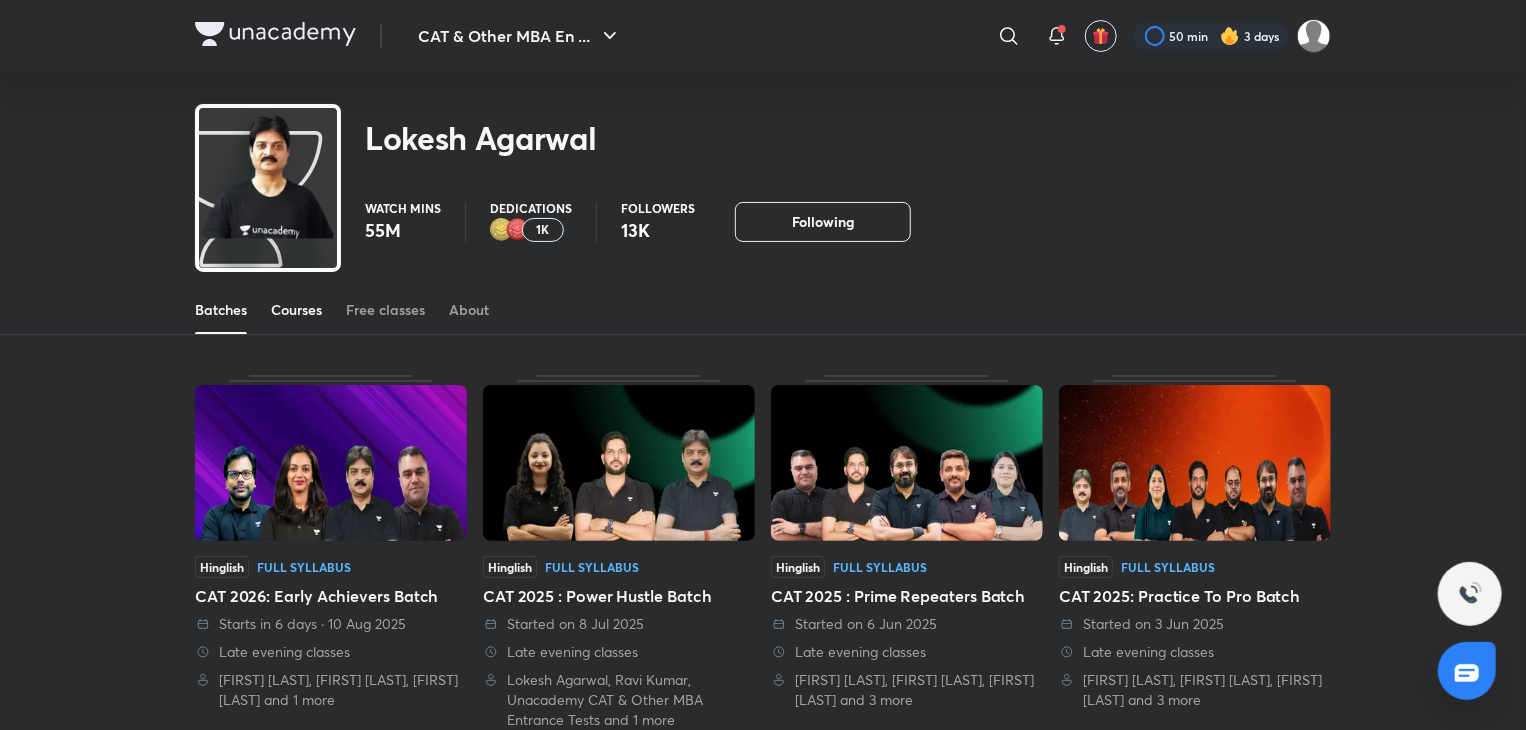 click on "Courses" at bounding box center [296, 310] 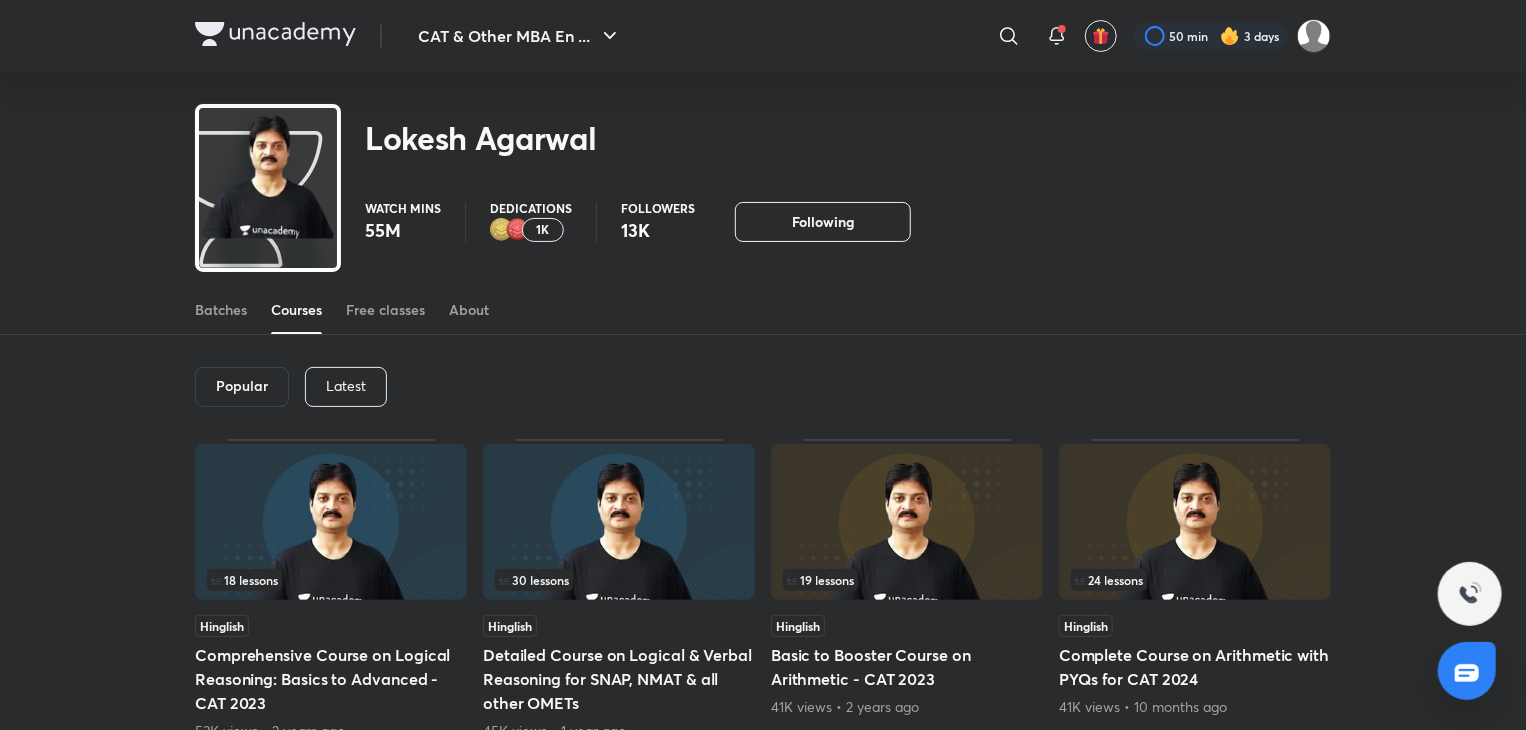 click on "Latest" at bounding box center [346, 386] 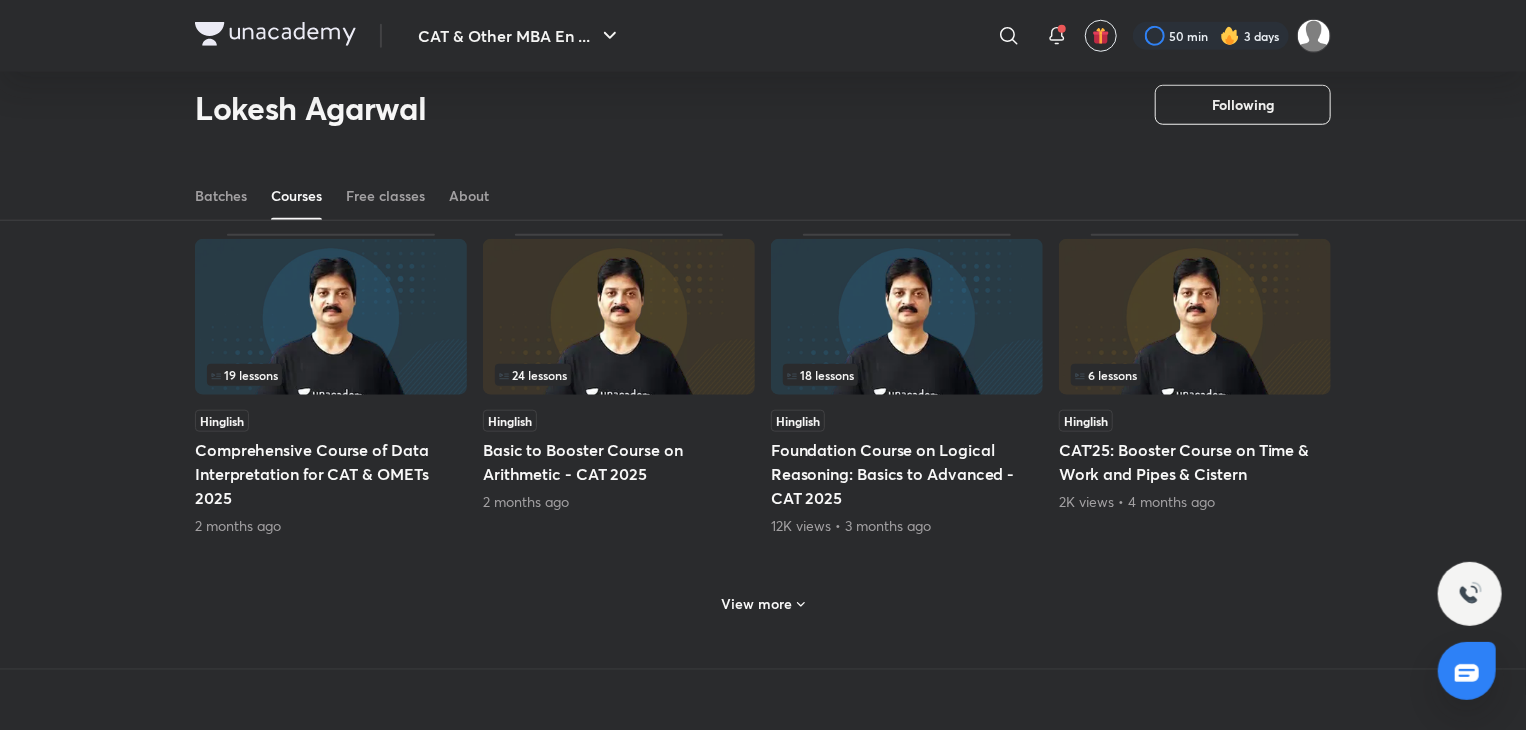 scroll, scrollTop: 832, scrollLeft: 0, axis: vertical 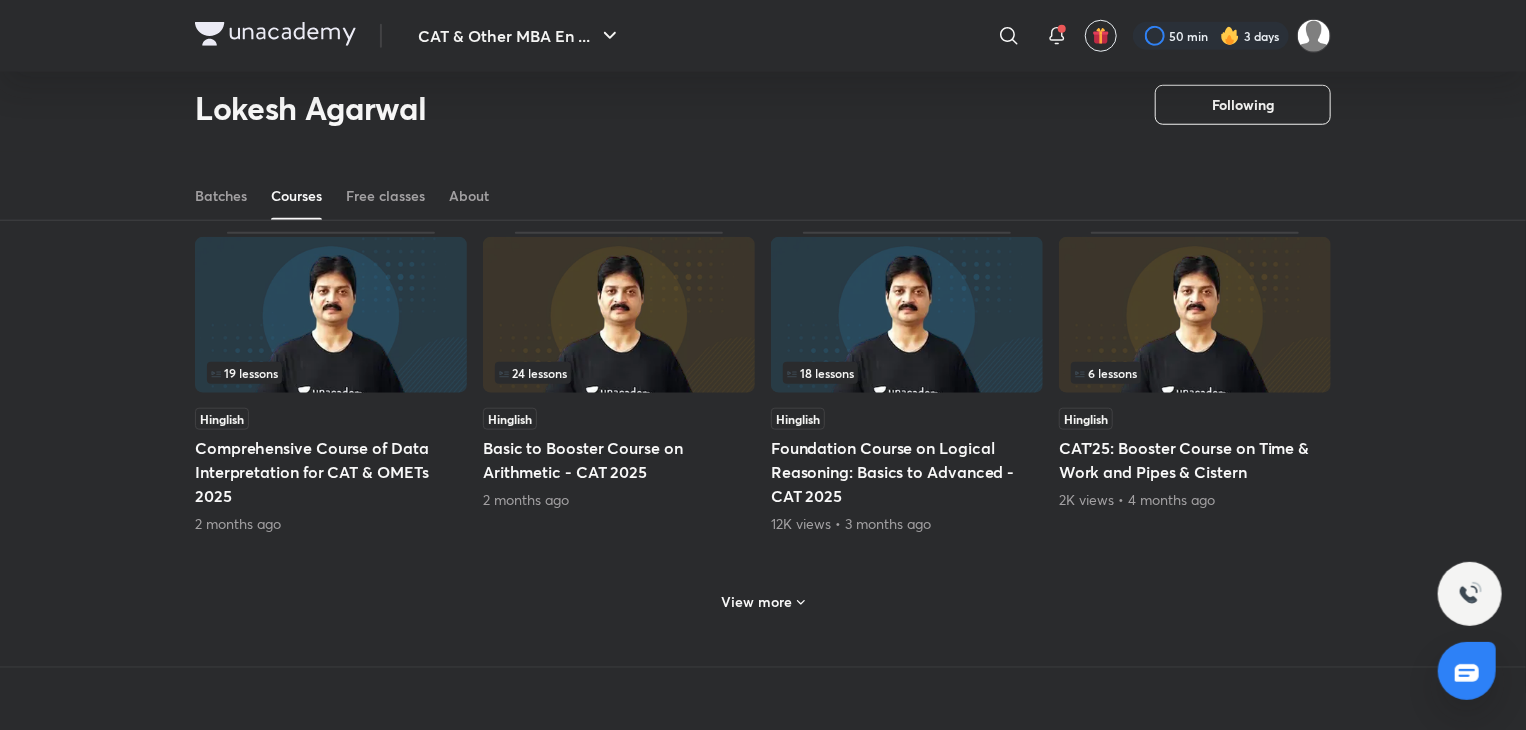 click on "View more" at bounding box center (757, 602) 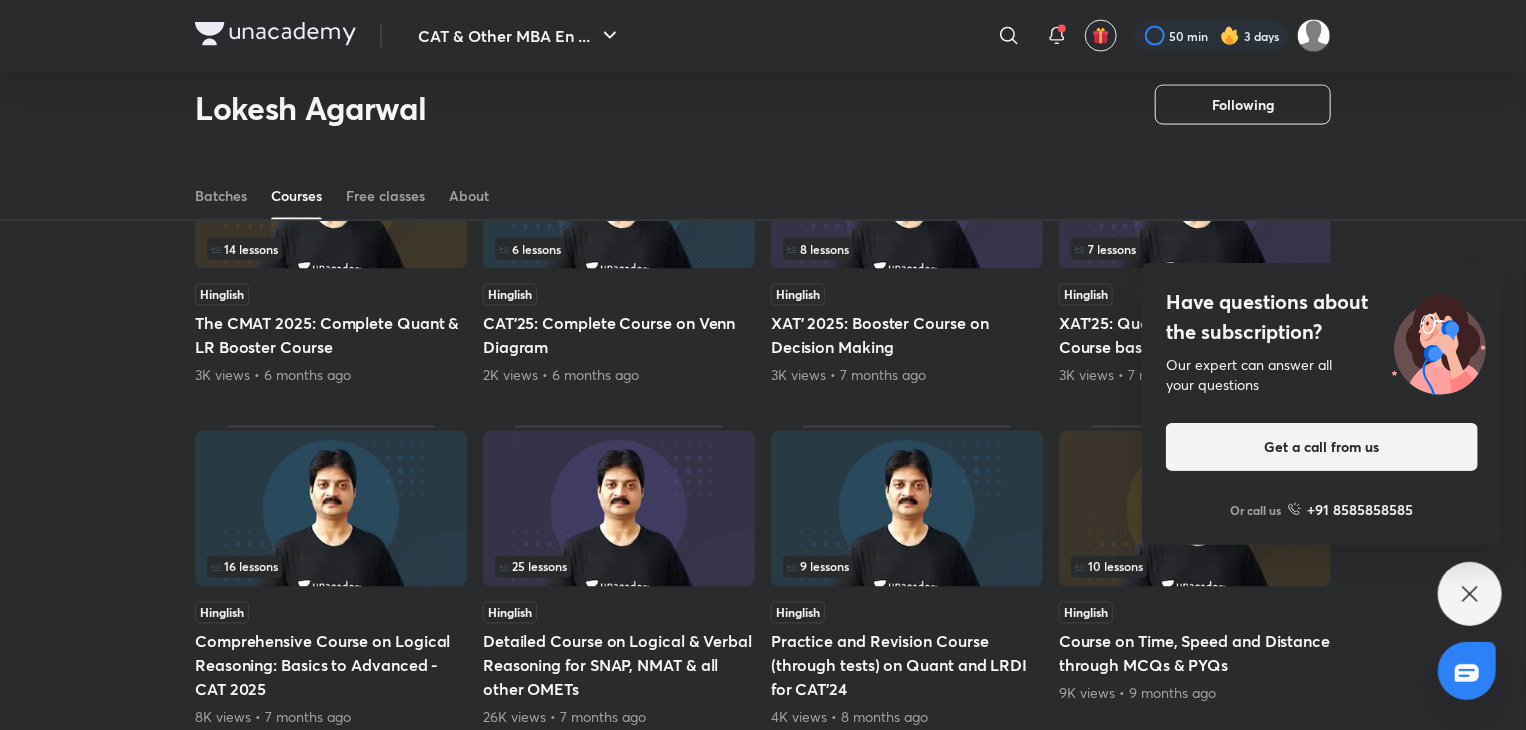 scroll, scrollTop: 1650, scrollLeft: 0, axis: vertical 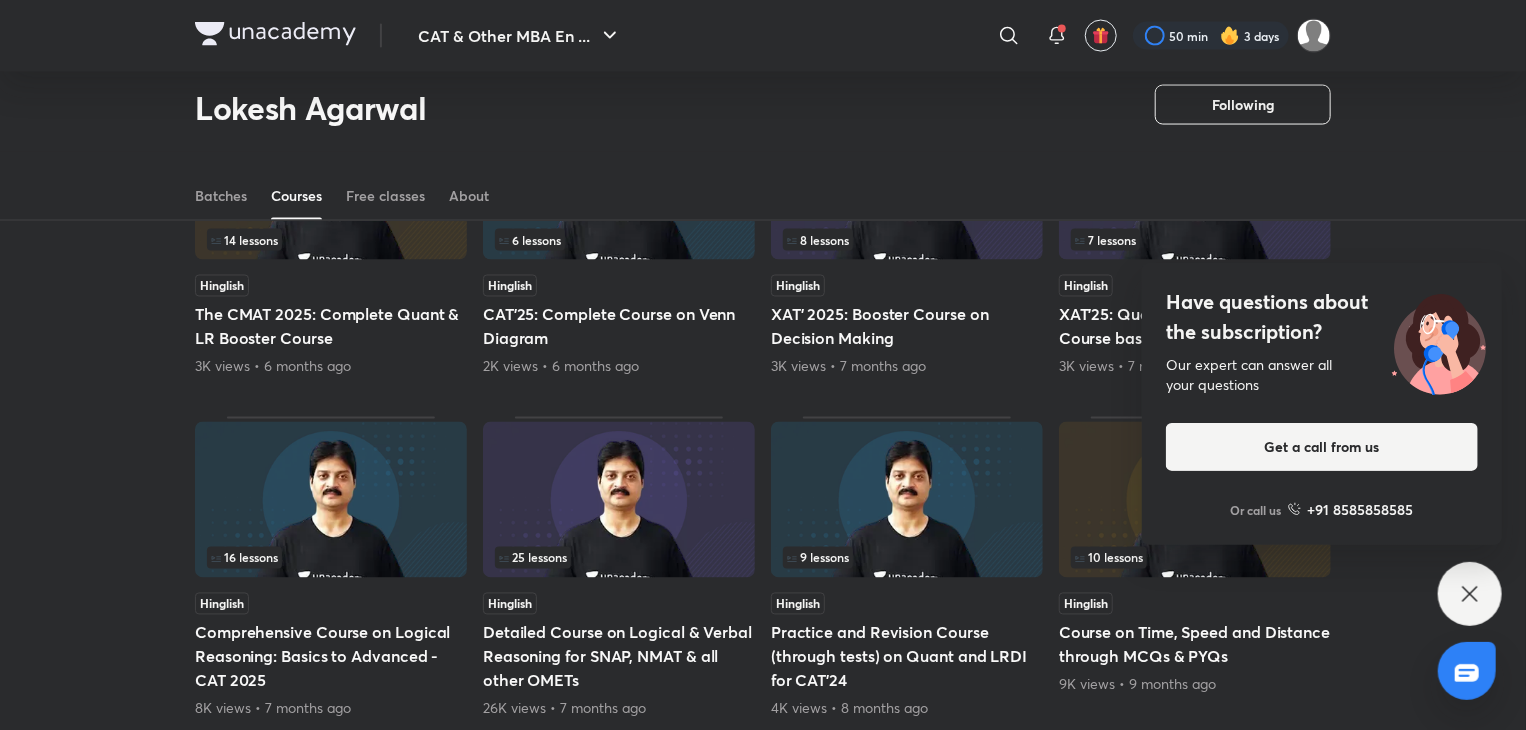 click on "Have questions about the subscription? Our expert can answer all your questions Get a call from us Or call us +91 8585858585" at bounding box center [1470, 594] 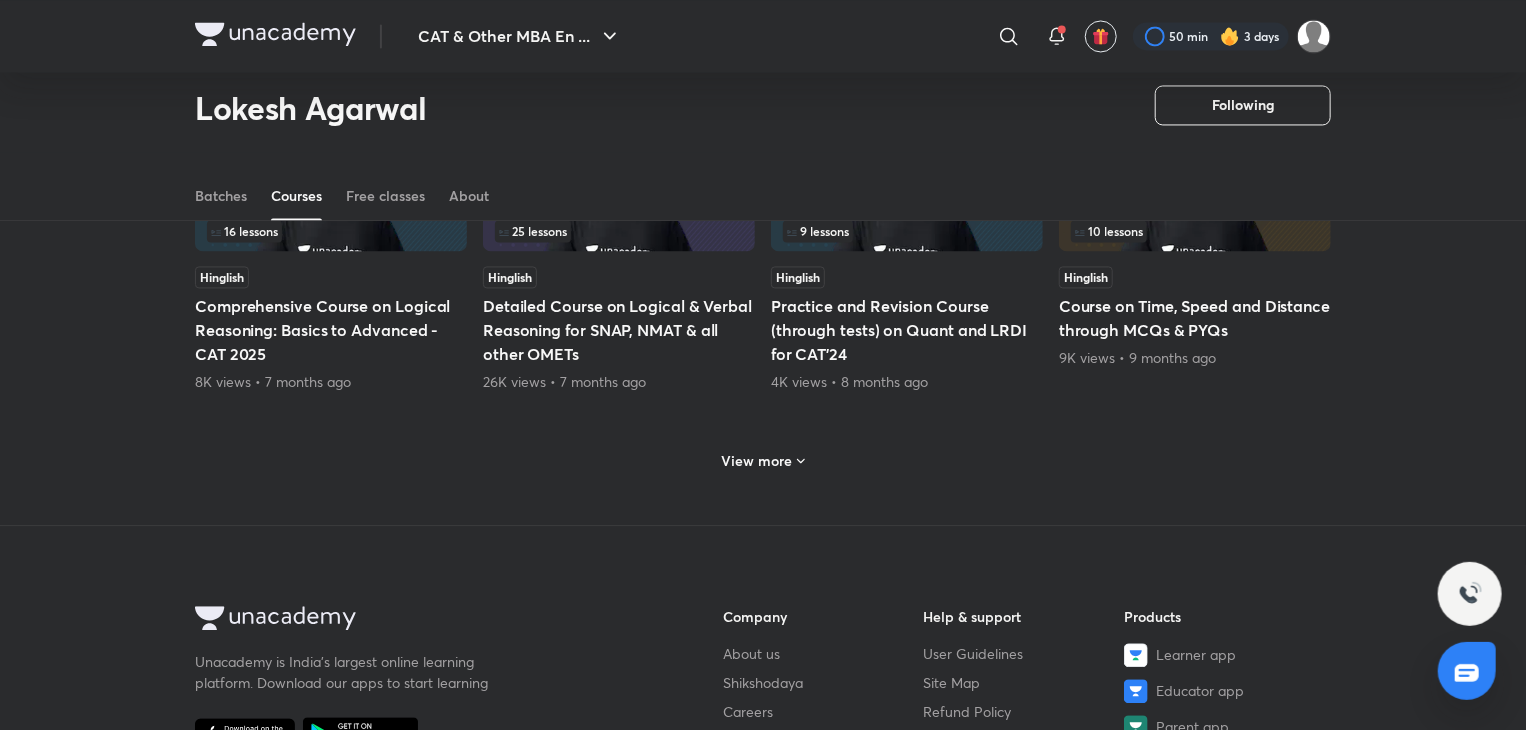 scroll, scrollTop: 1985, scrollLeft: 0, axis: vertical 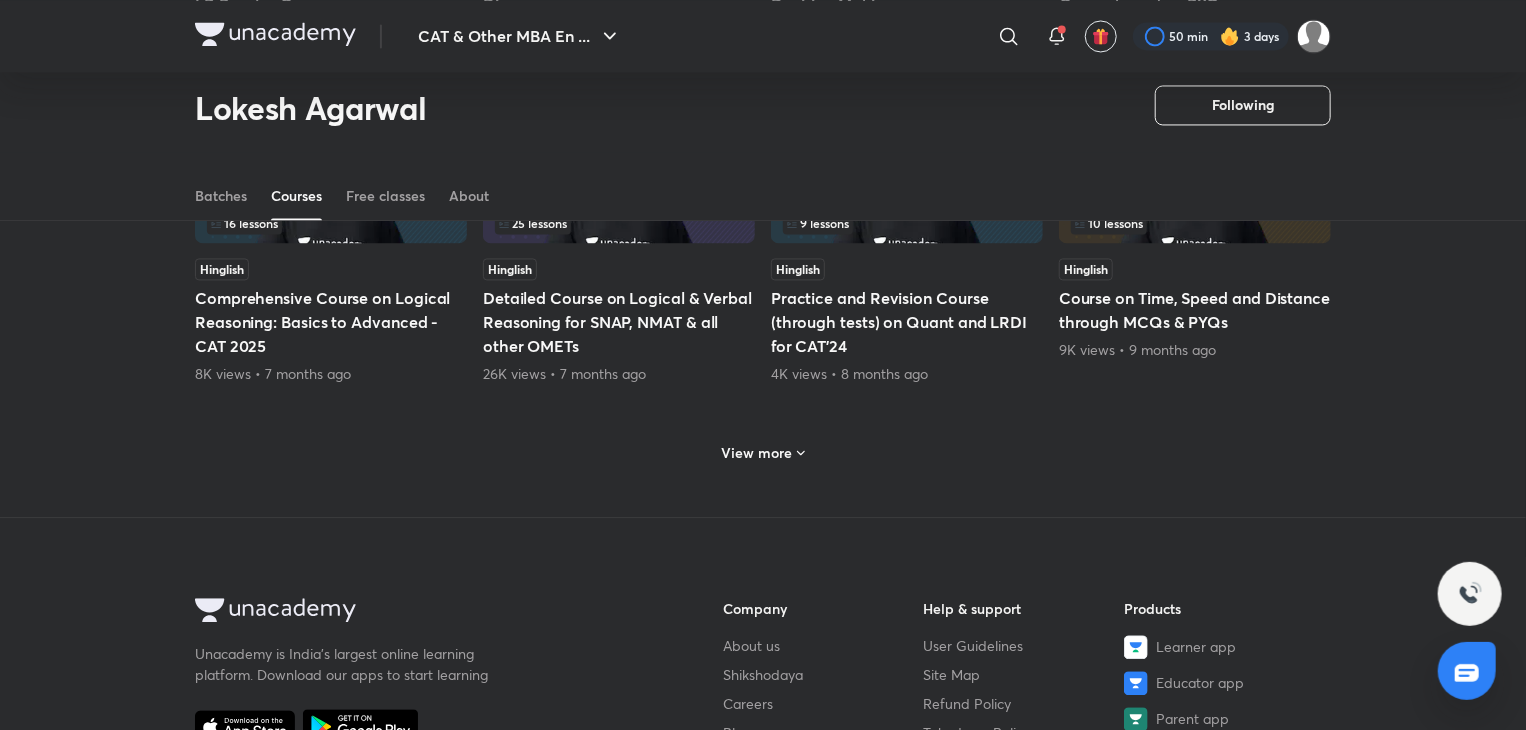click on "View more" at bounding box center [763, 452] 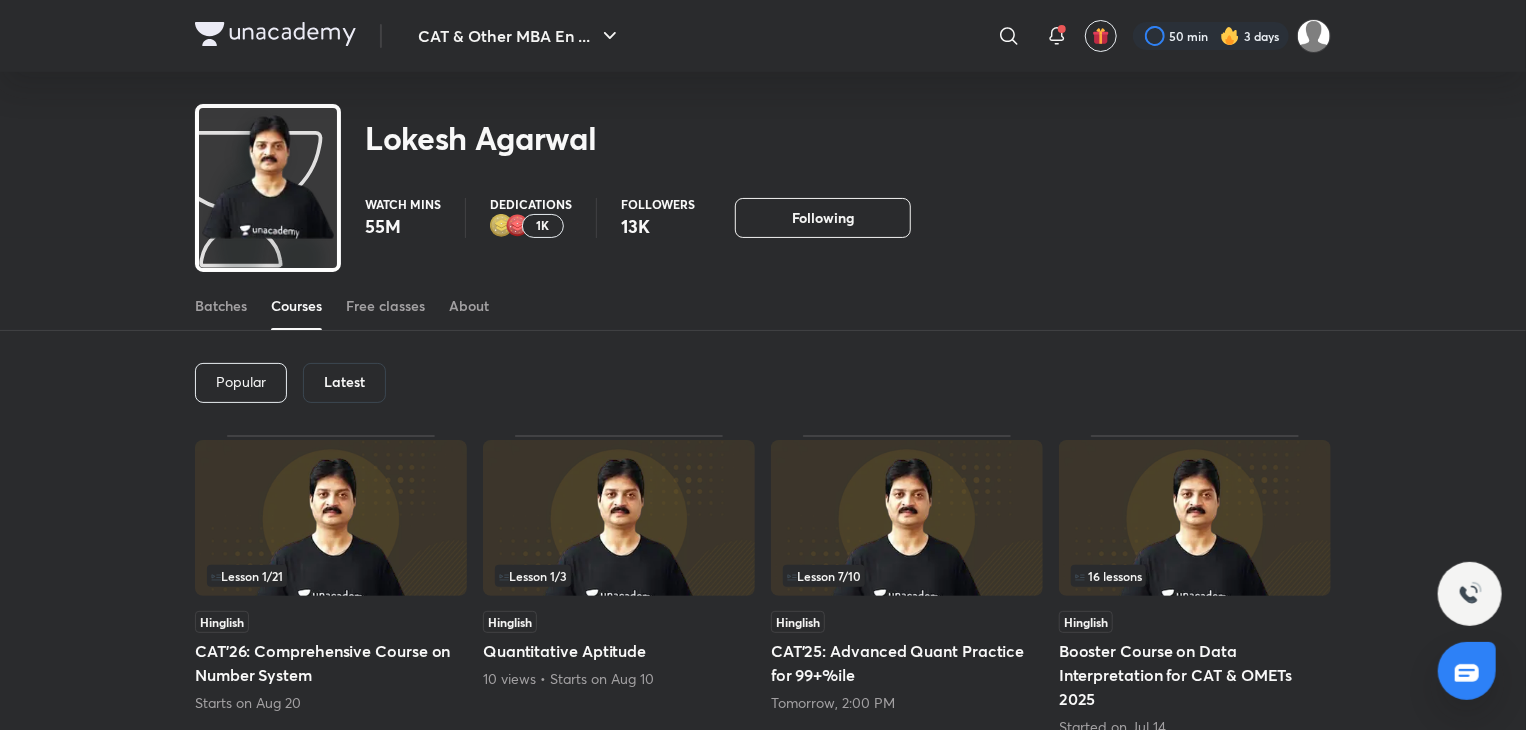 scroll, scrollTop: 0, scrollLeft: 0, axis: both 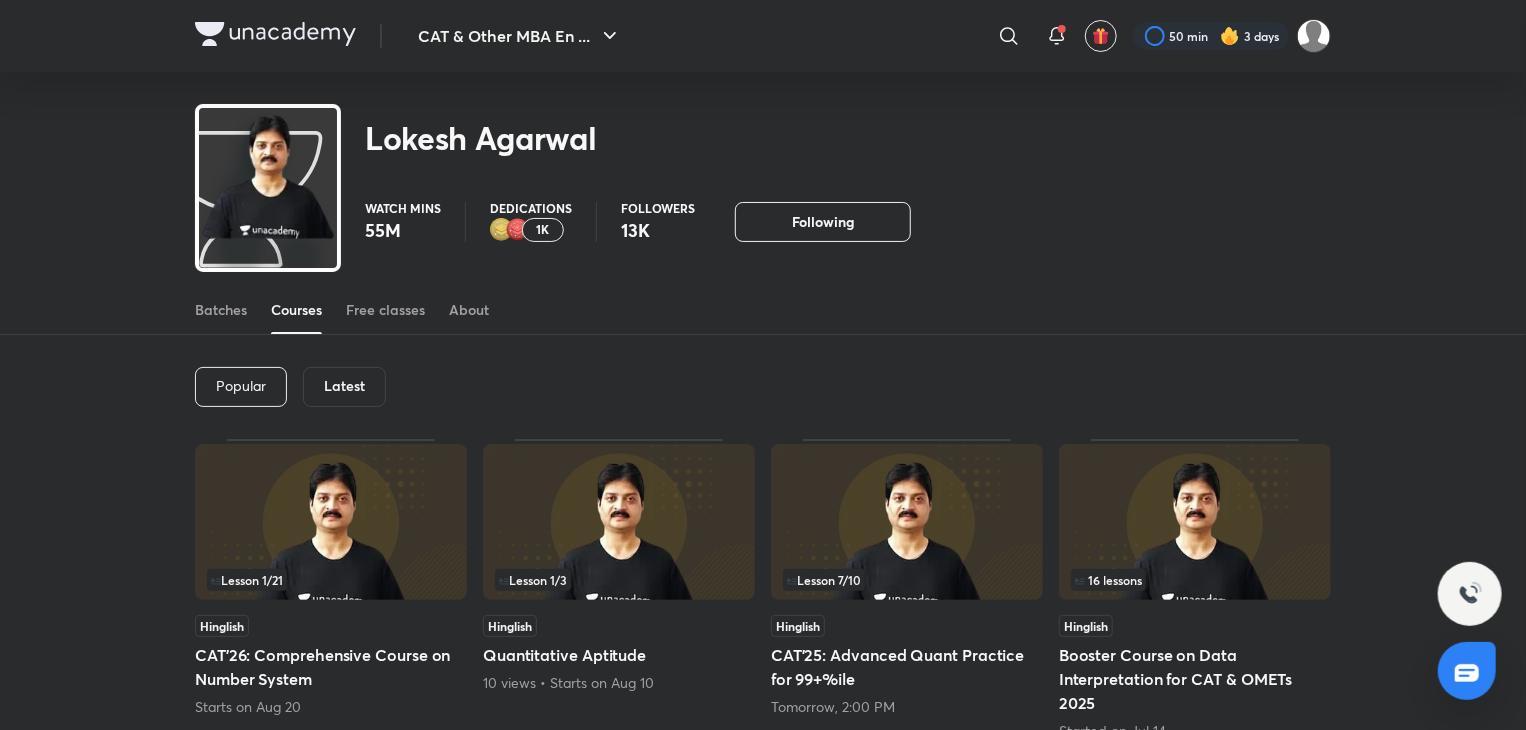 click on "Latest" at bounding box center (344, 386) 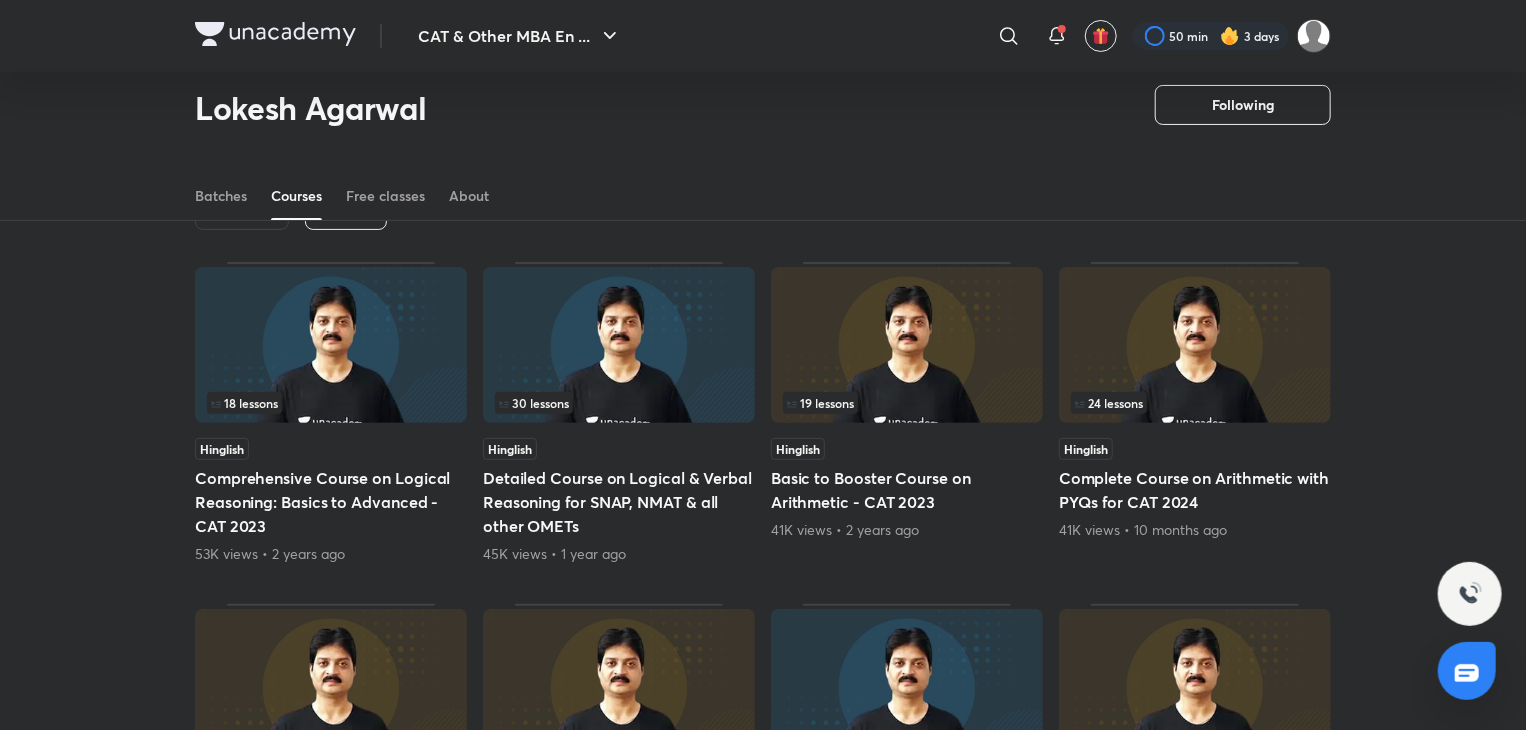 scroll, scrollTop: 111, scrollLeft: 0, axis: vertical 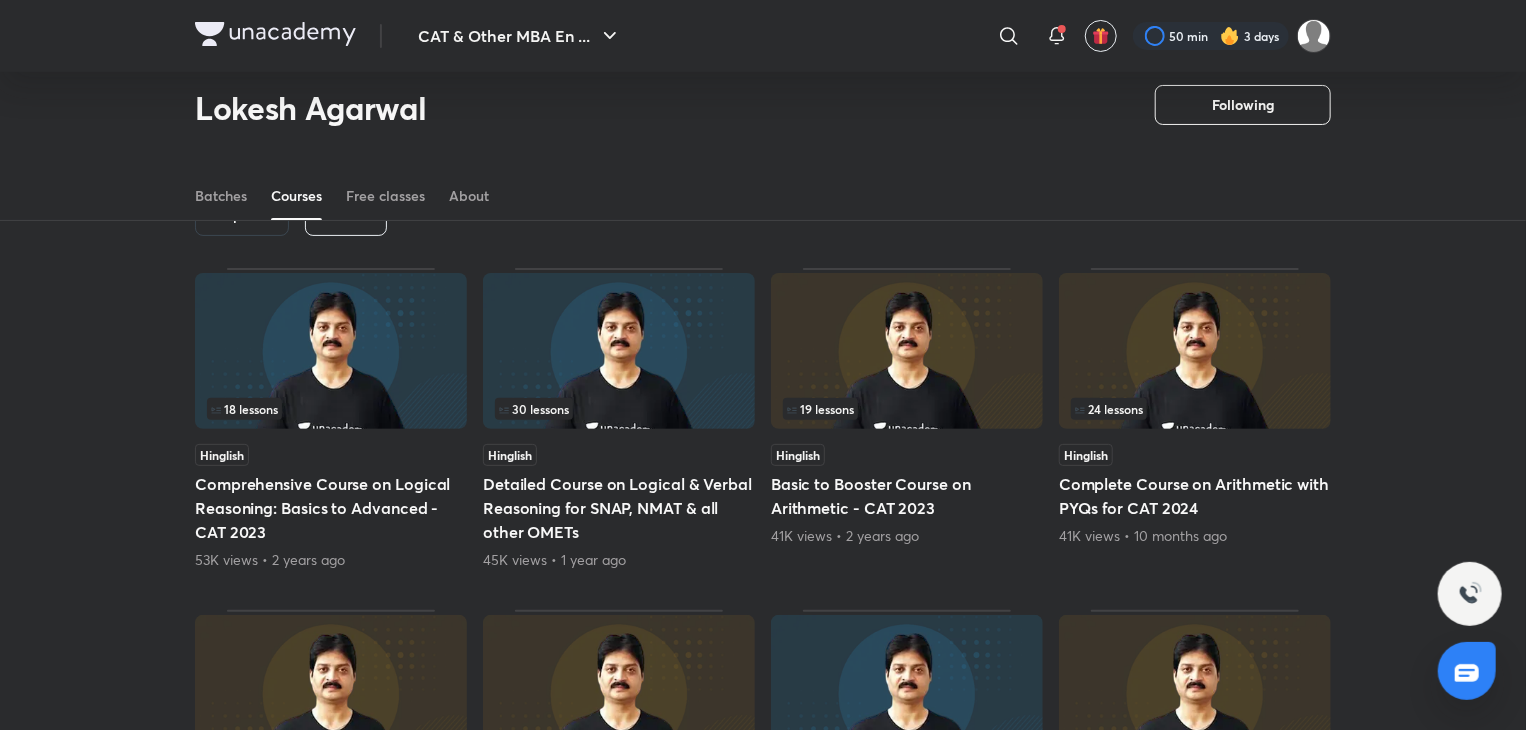 click on "Latest" at bounding box center (346, 216) 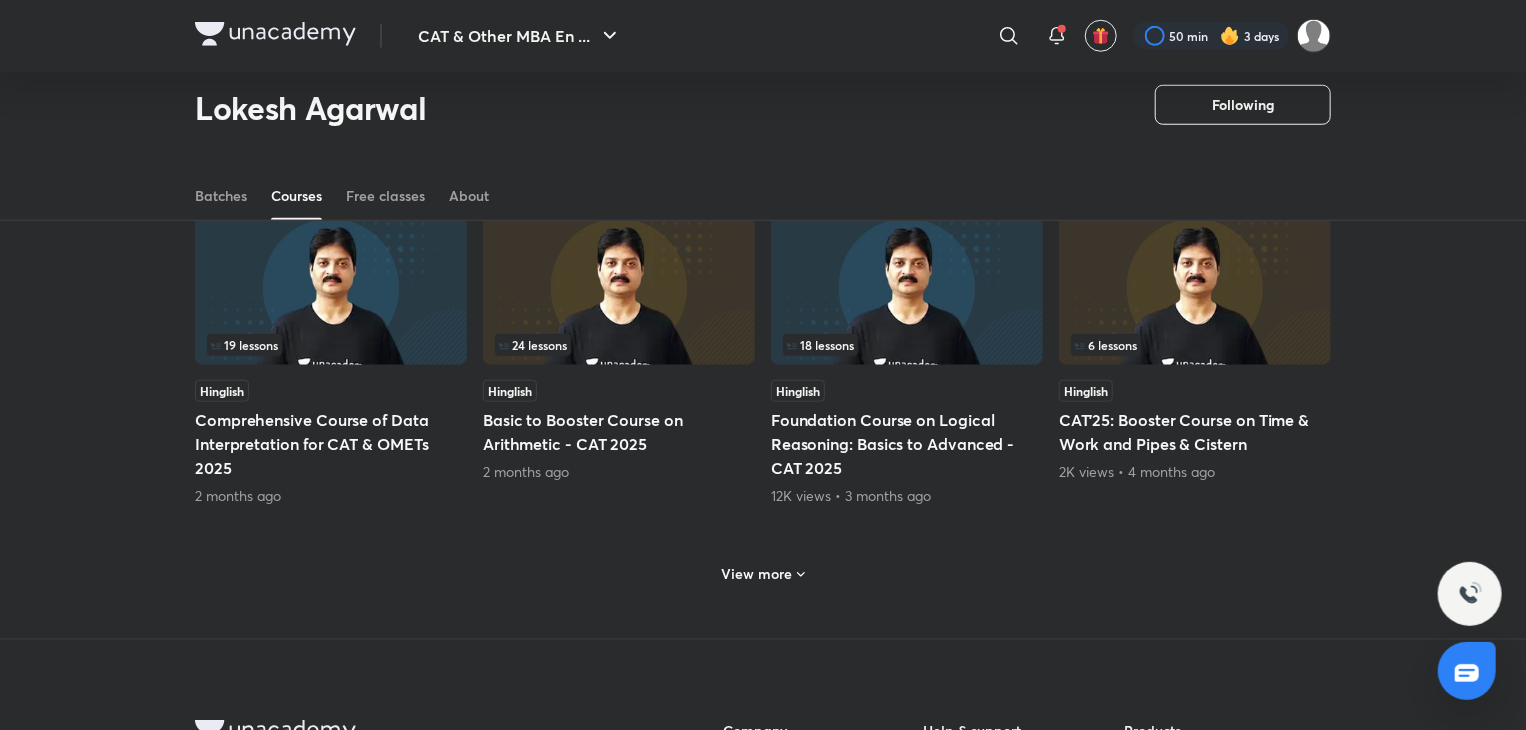 scroll, scrollTop: 867, scrollLeft: 0, axis: vertical 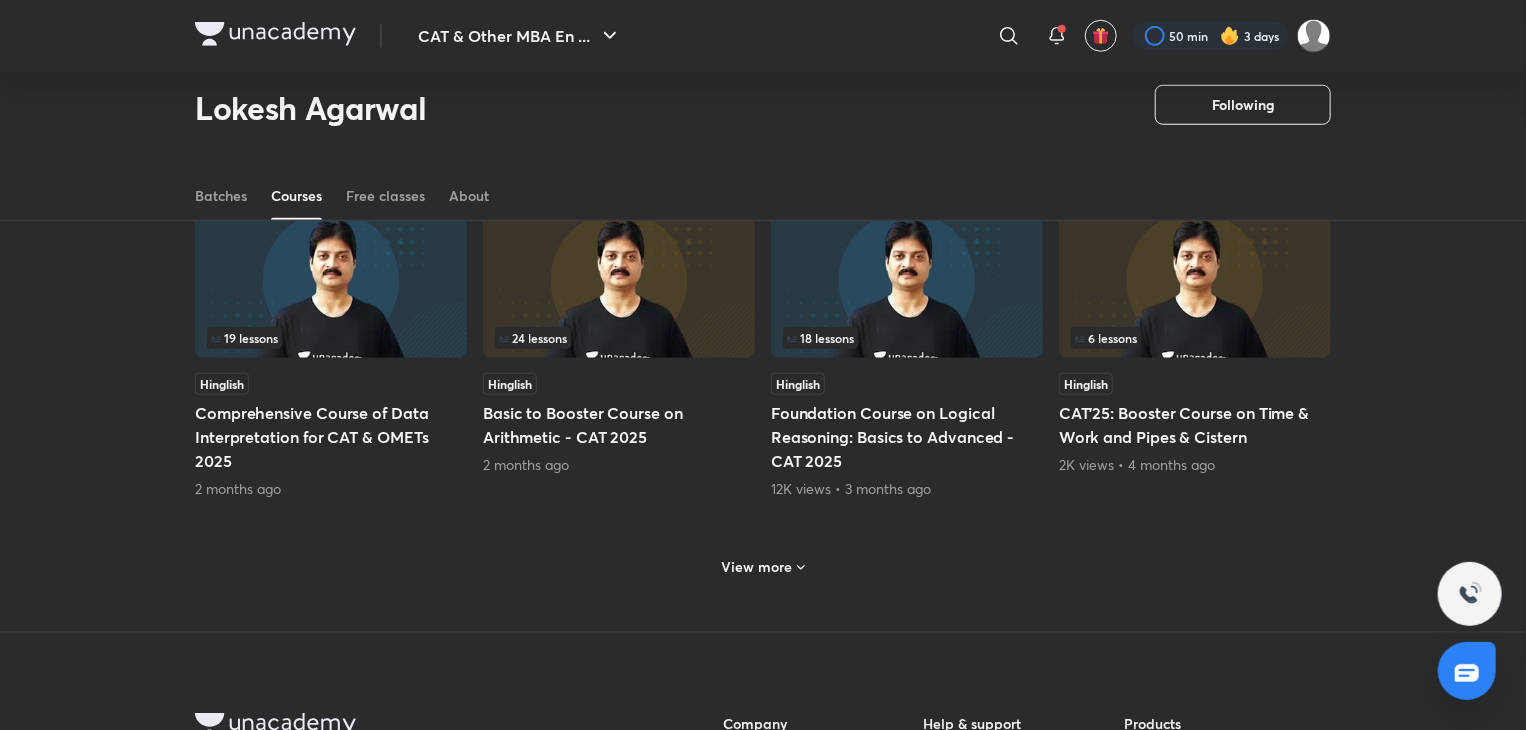 click on "View more" at bounding box center (757, 567) 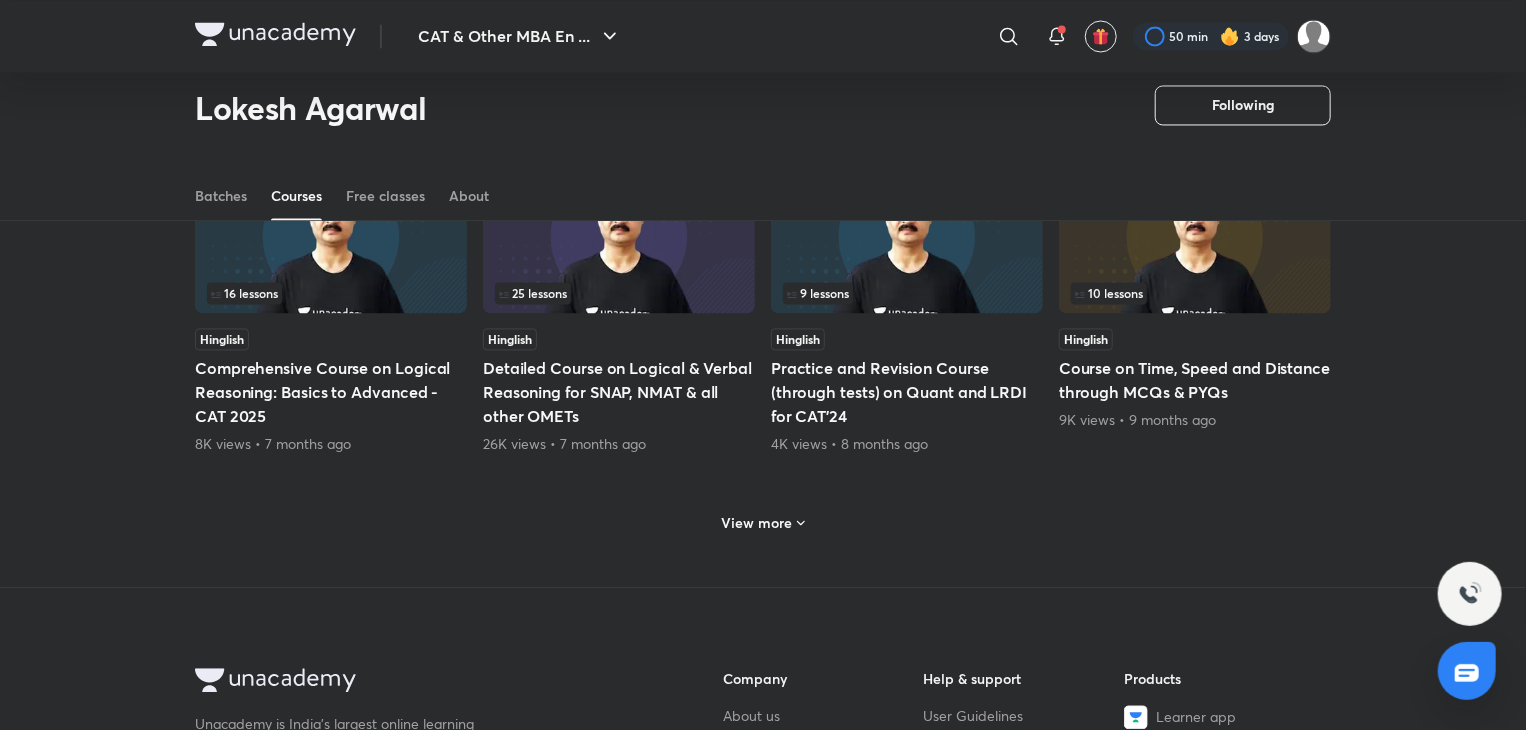 scroll, scrollTop: 1916, scrollLeft: 0, axis: vertical 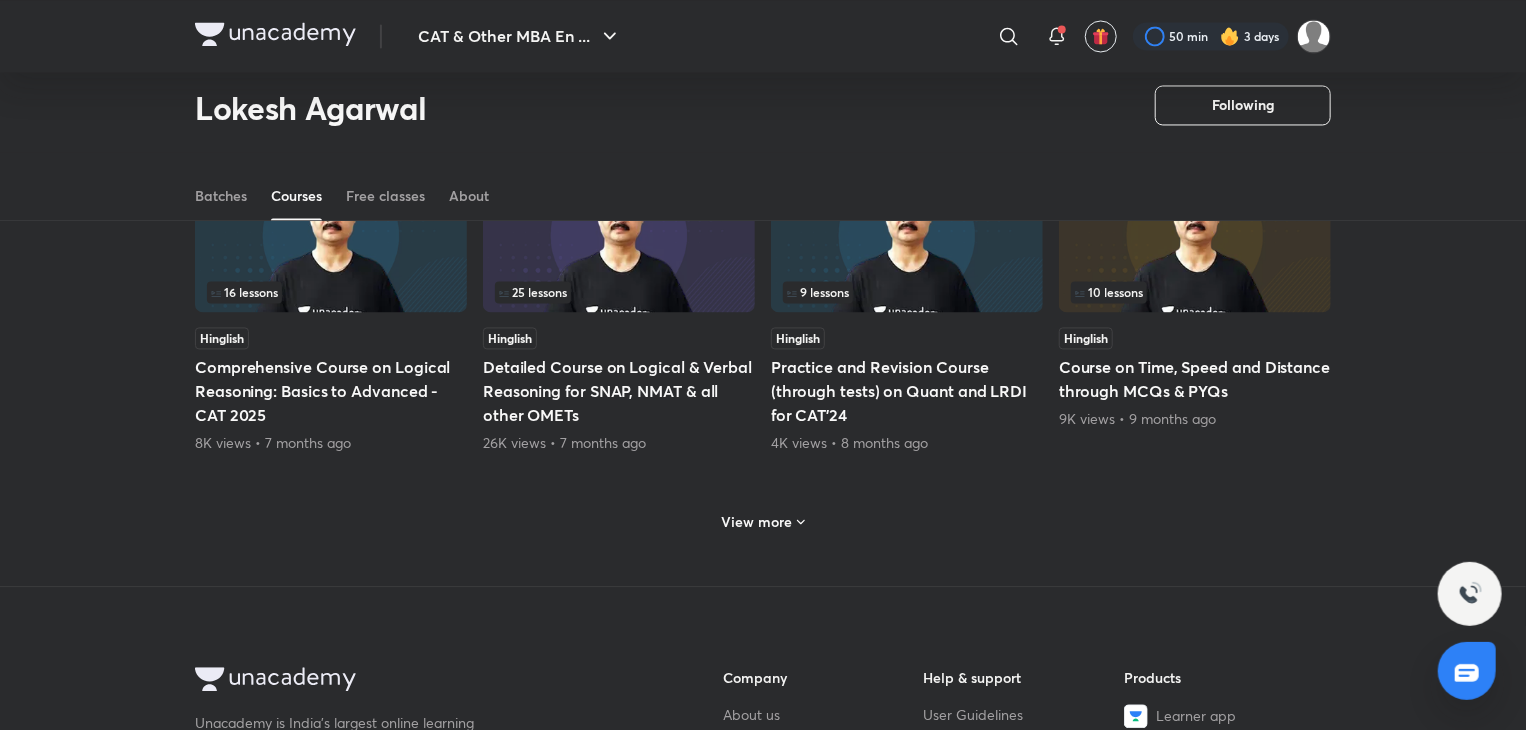 click at bounding box center (801, 523) 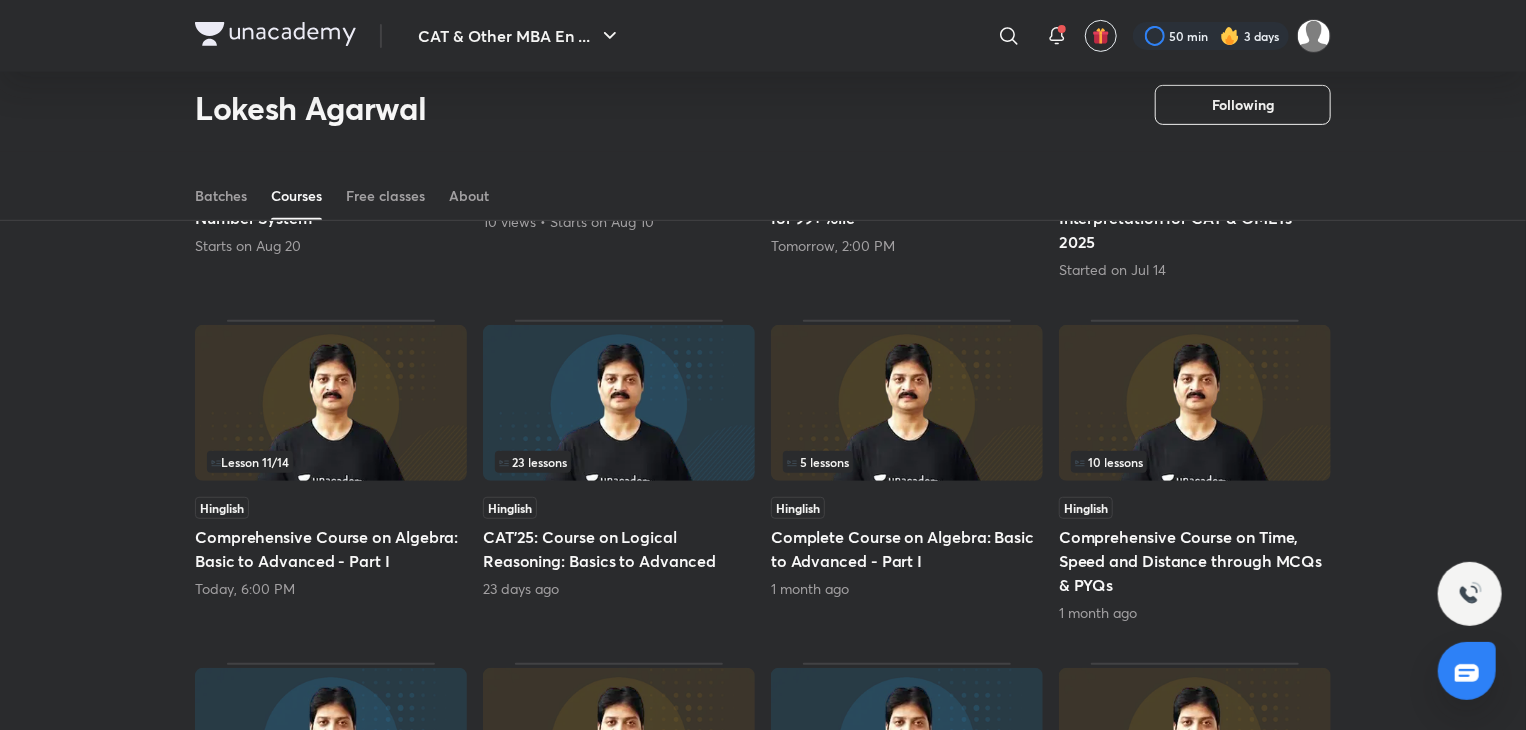 scroll, scrollTop: 0, scrollLeft: 0, axis: both 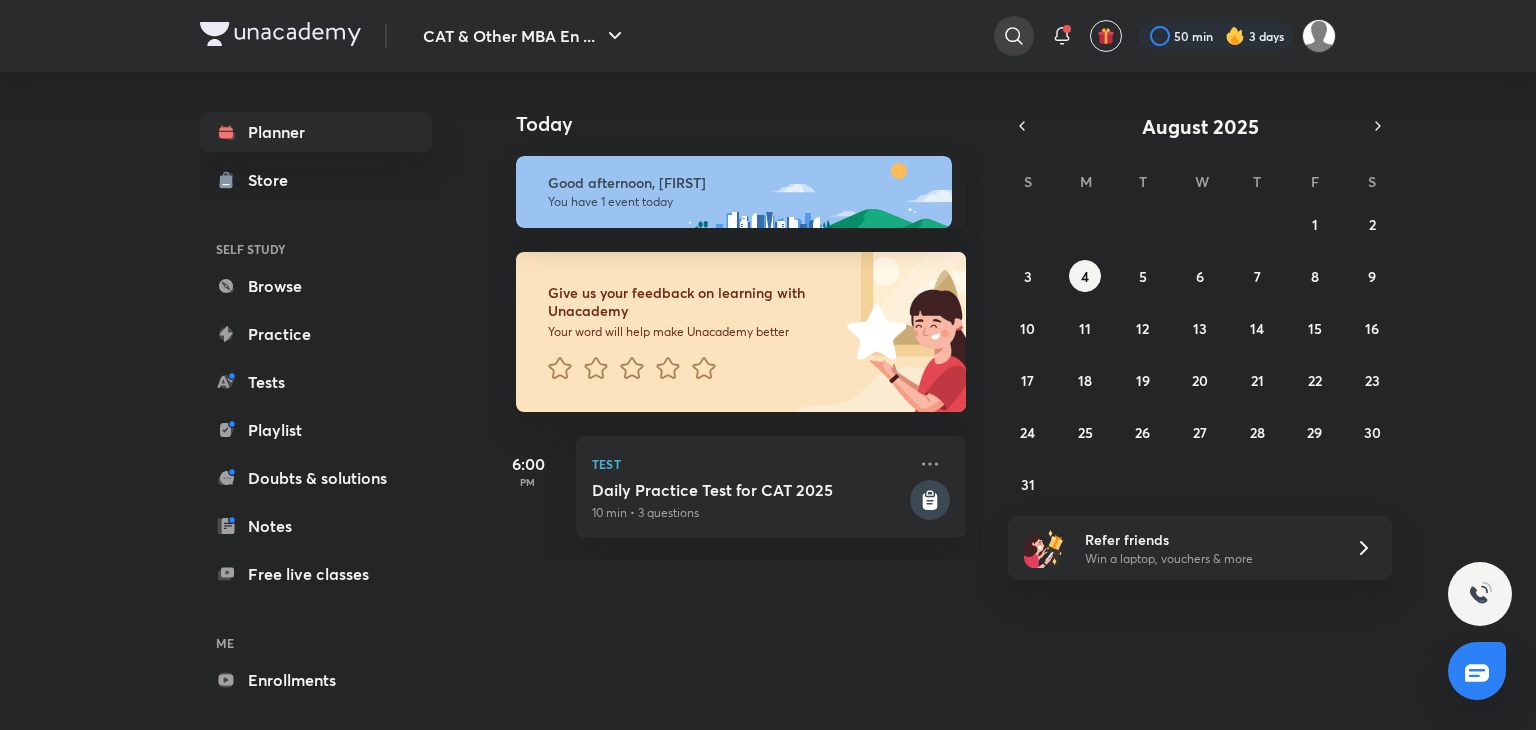 click 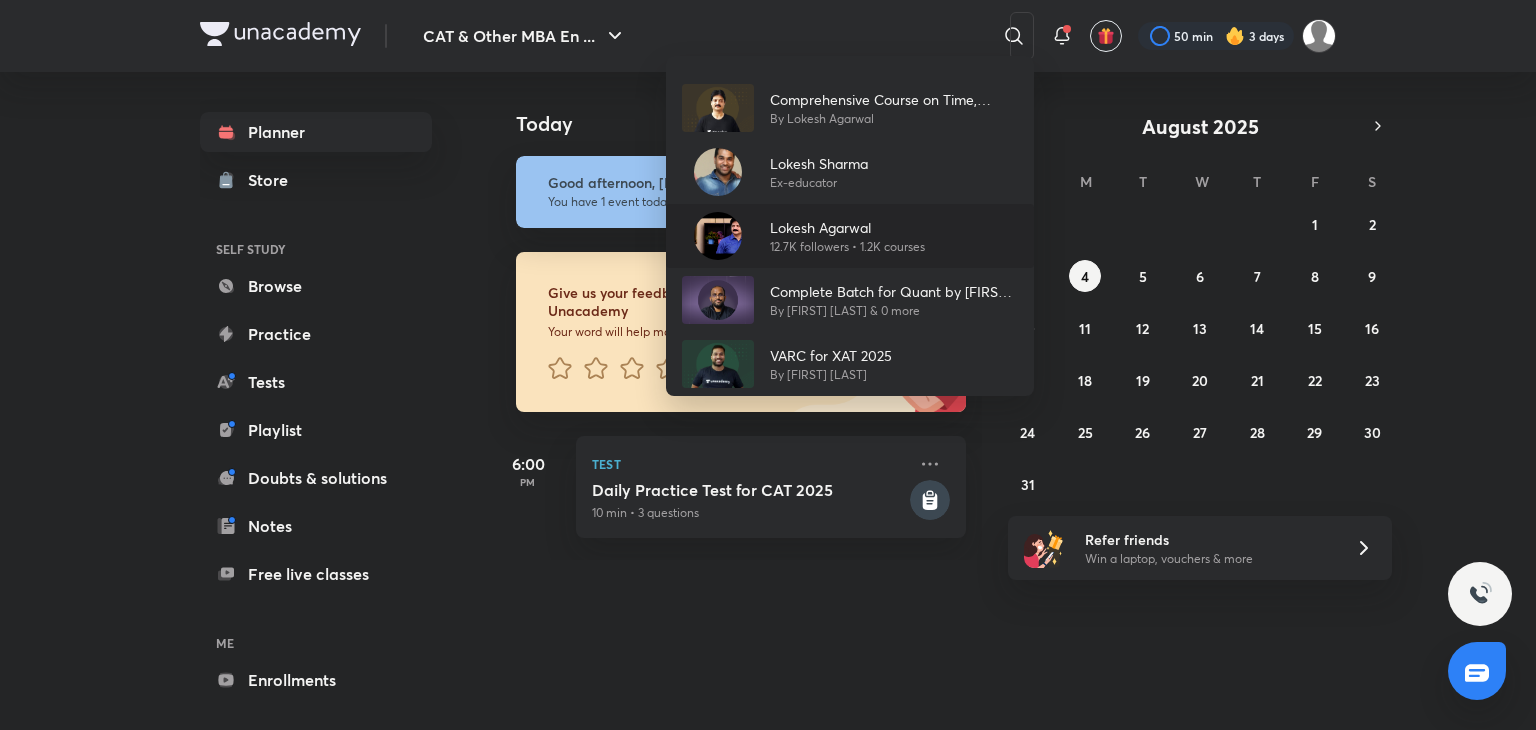 click on "Lokesh Agarwal" at bounding box center [847, 227] 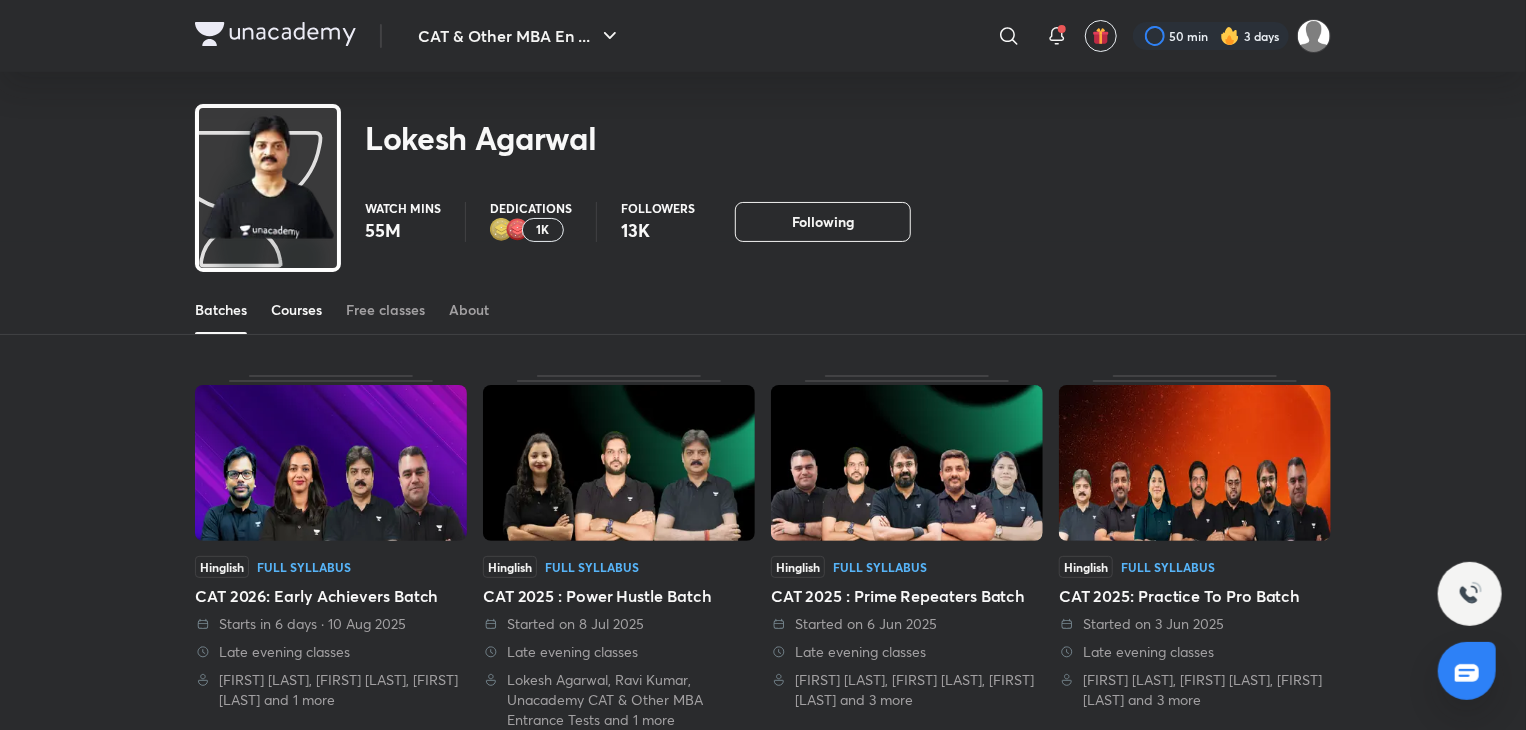 click on "Courses" at bounding box center [296, 310] 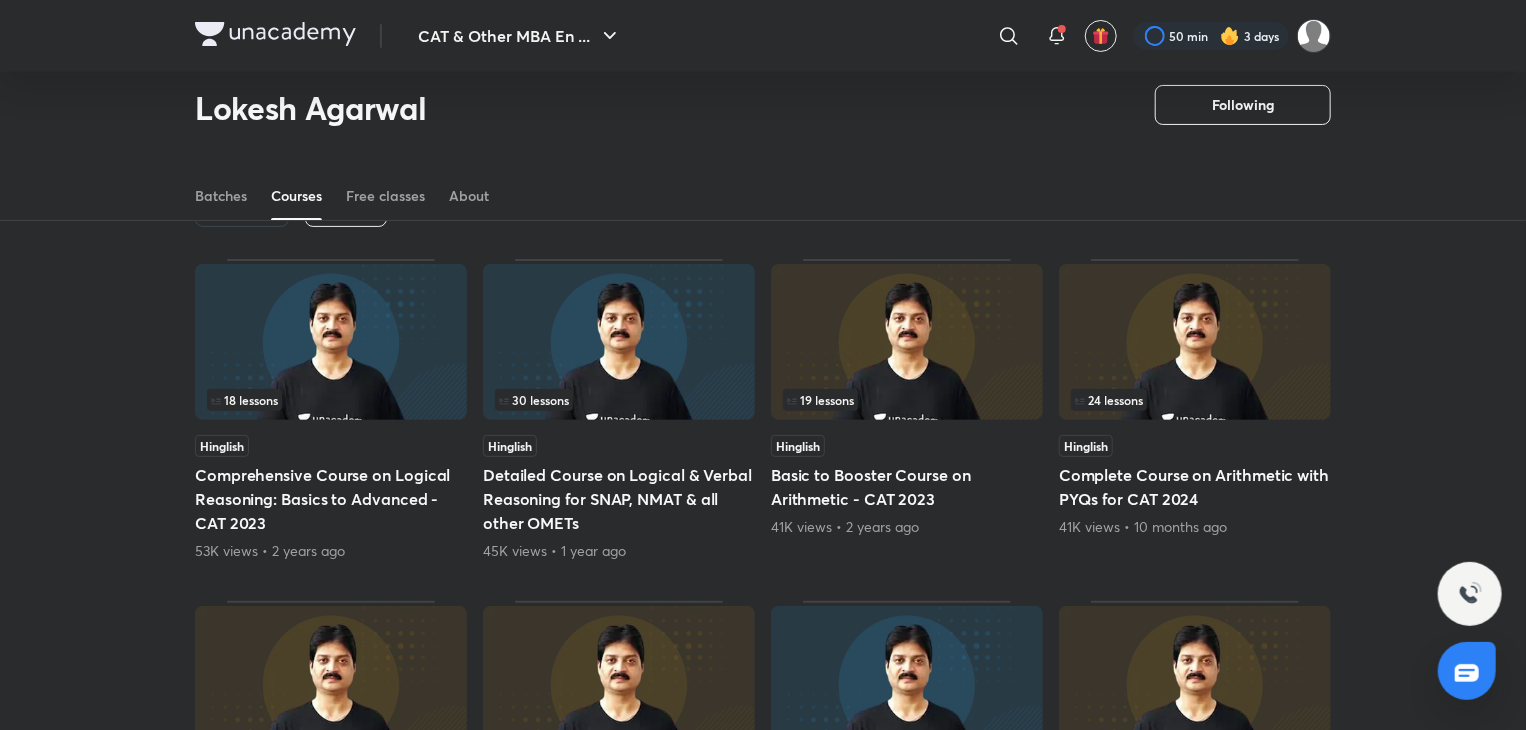 scroll, scrollTop: 0, scrollLeft: 0, axis: both 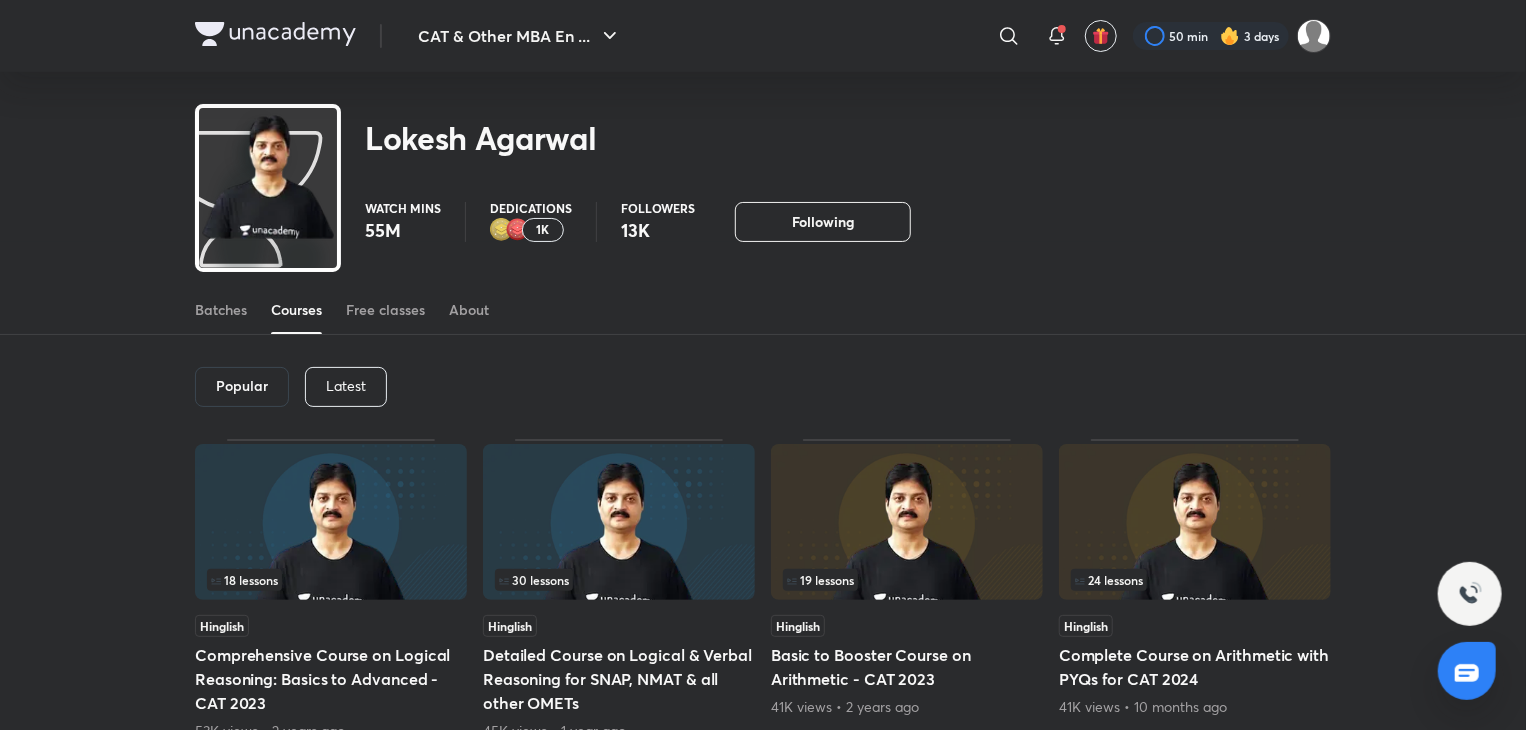 click on "Latest" at bounding box center [346, 387] 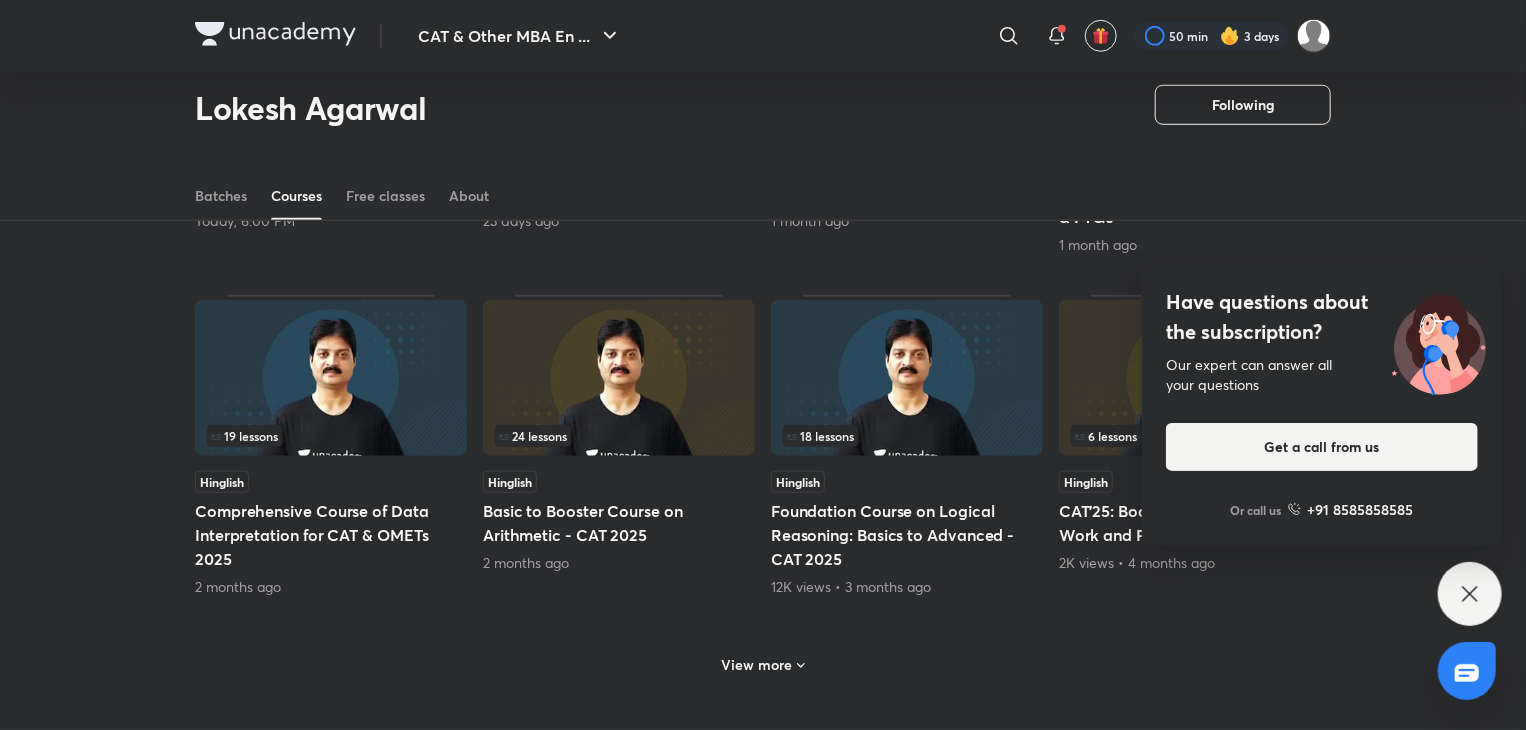 scroll, scrollTop: 770, scrollLeft: 0, axis: vertical 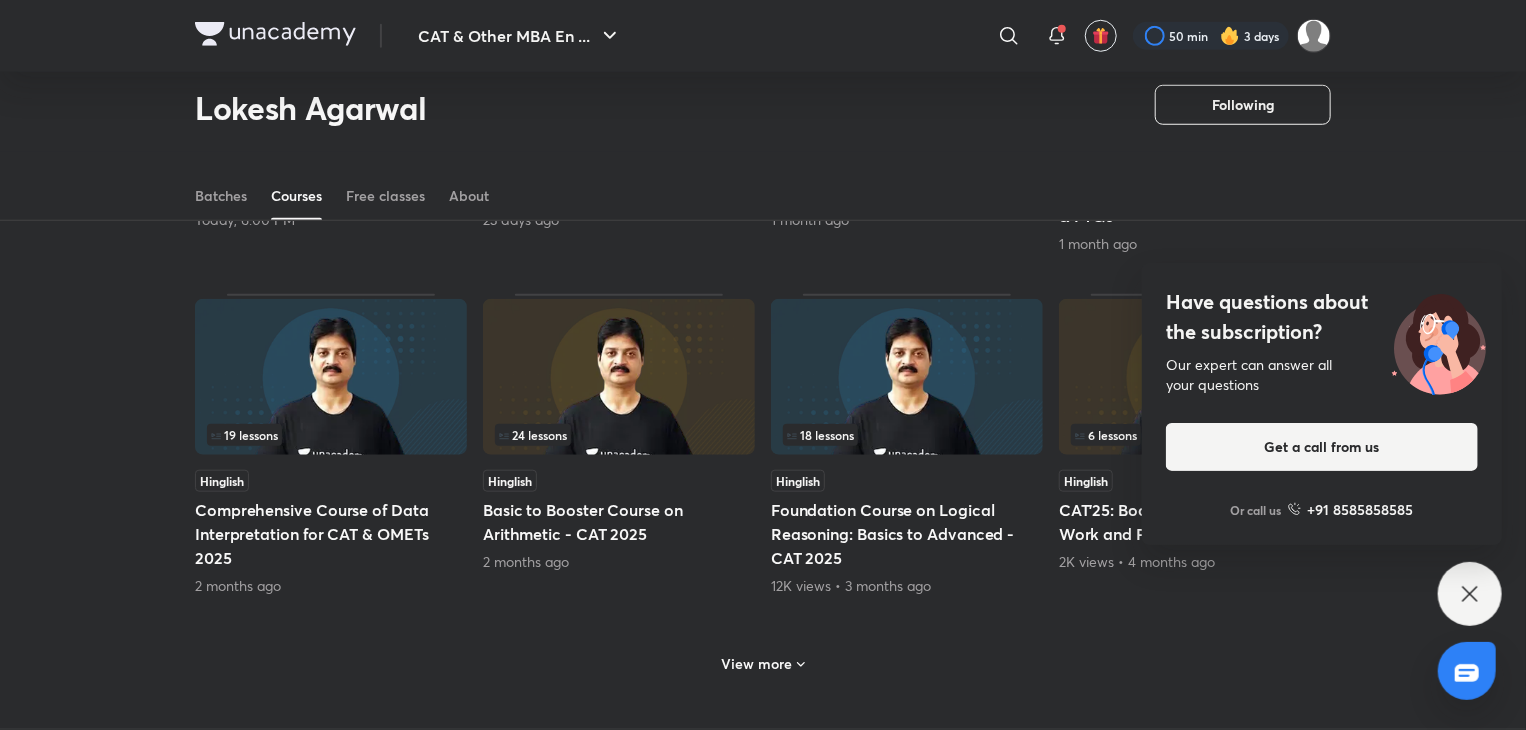 click on "View more" at bounding box center (763, 664) 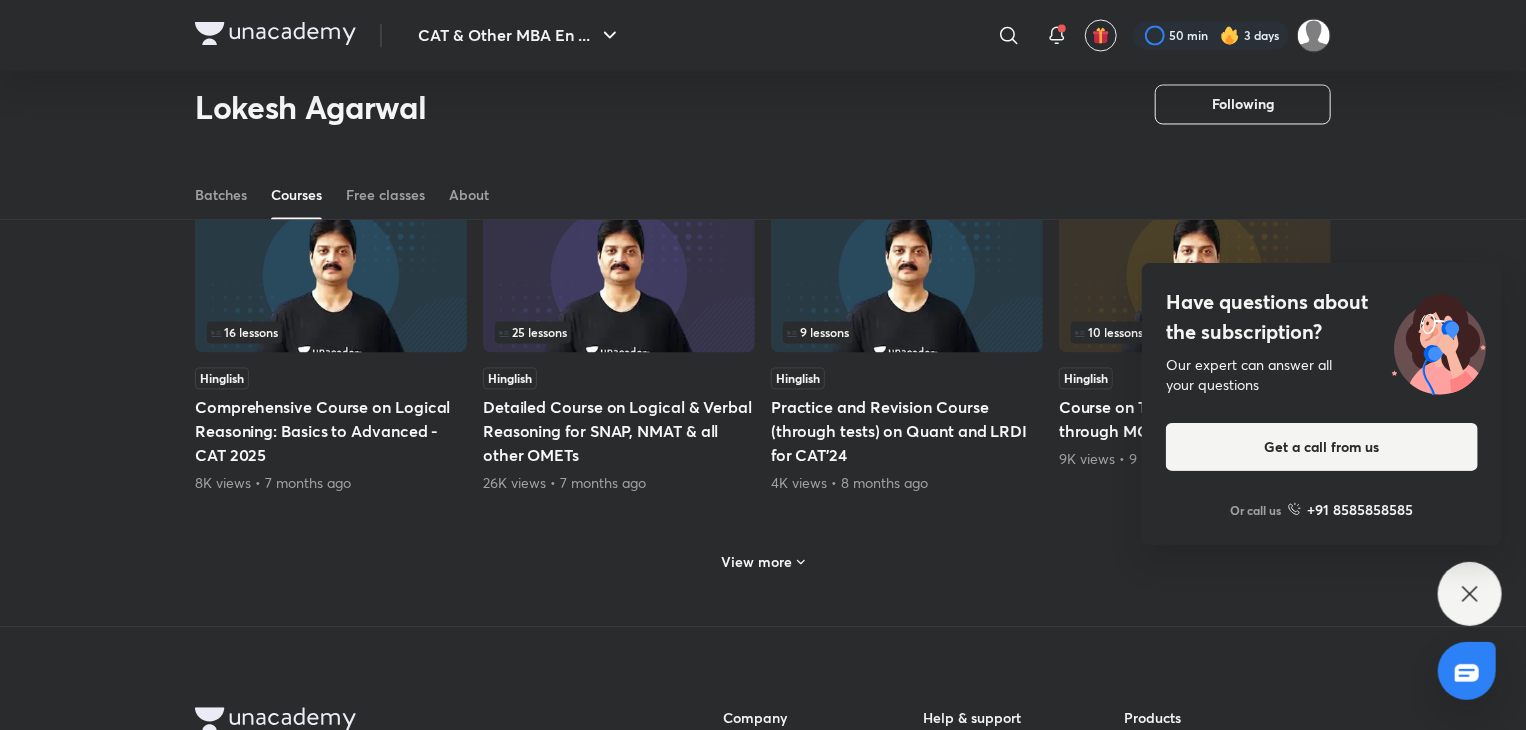 scroll, scrollTop: 1885, scrollLeft: 0, axis: vertical 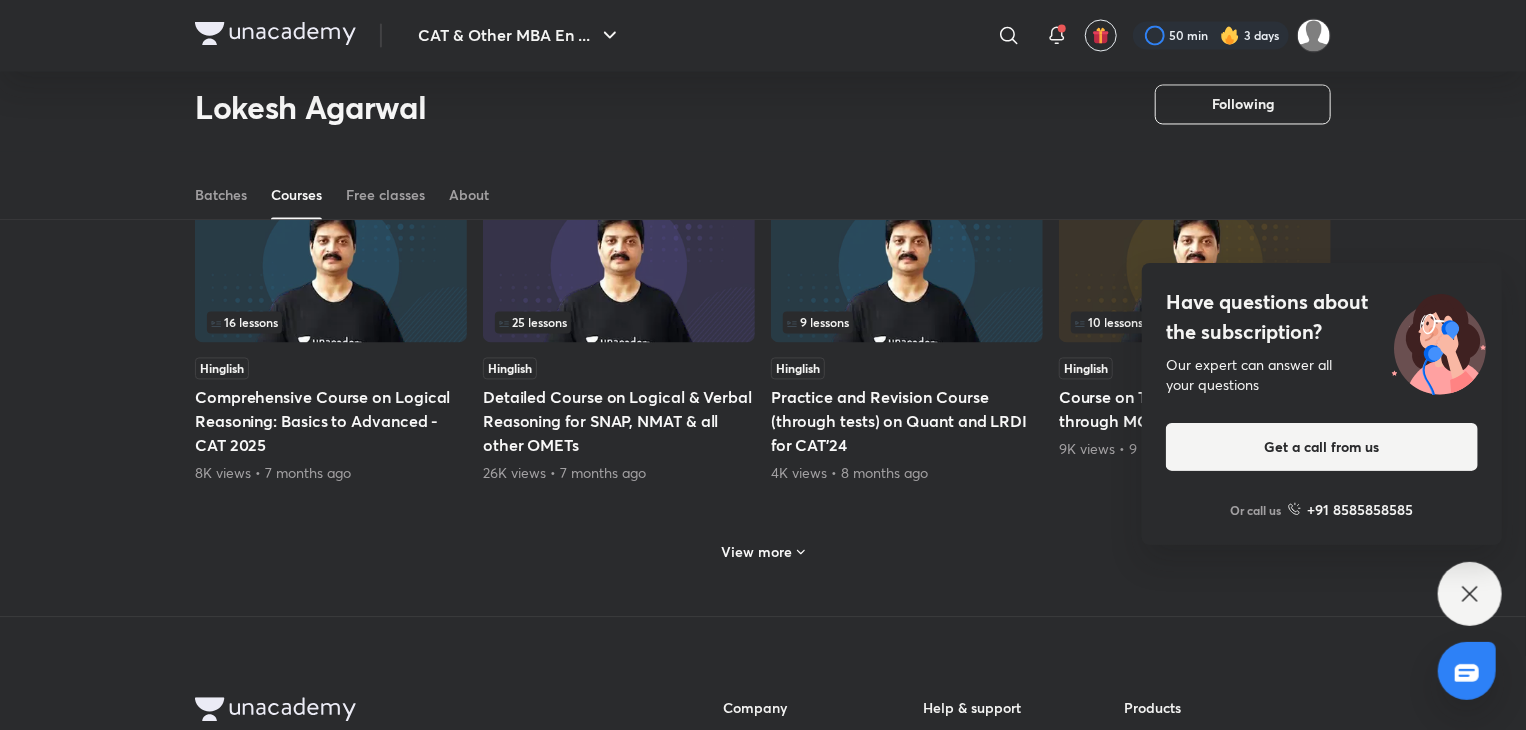 click 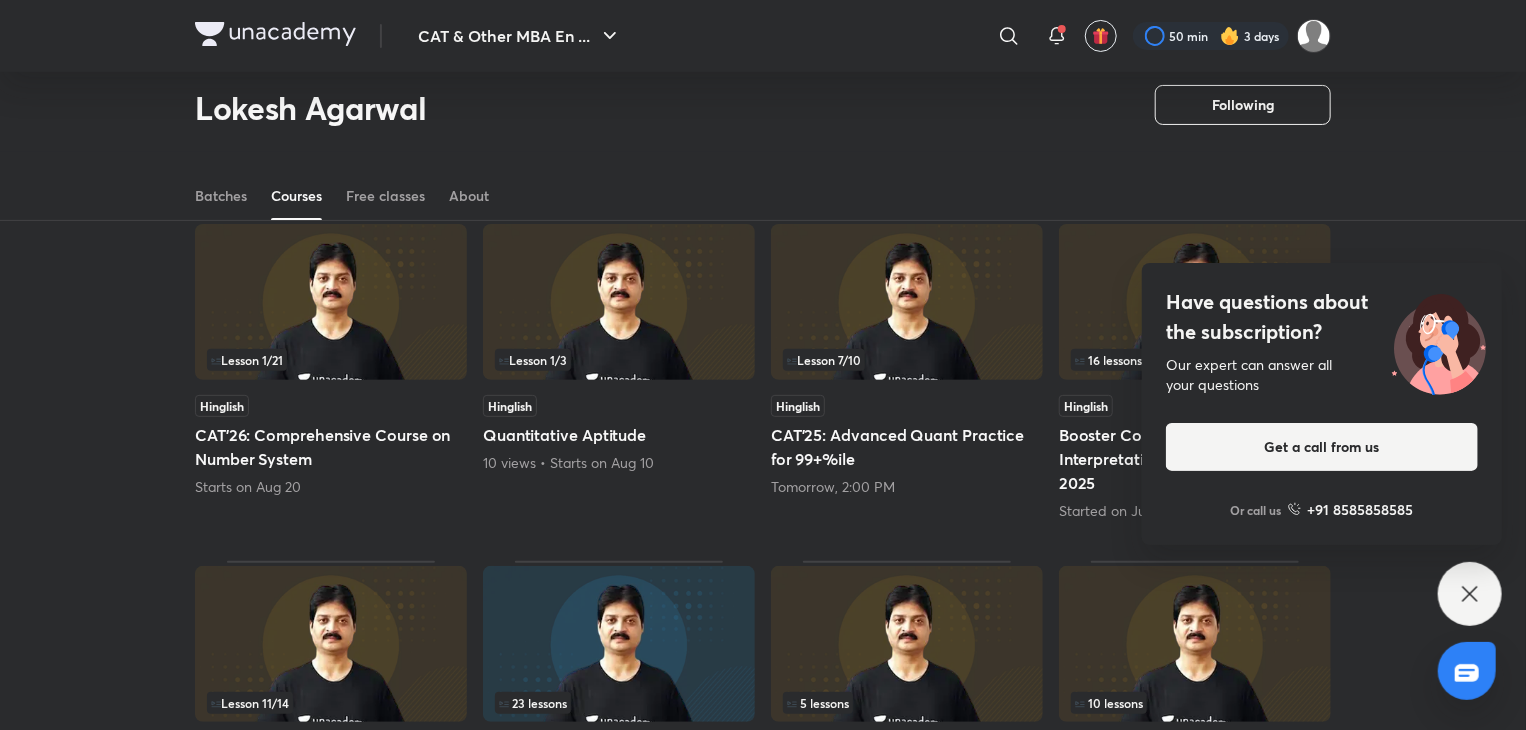 scroll, scrollTop: 0, scrollLeft: 0, axis: both 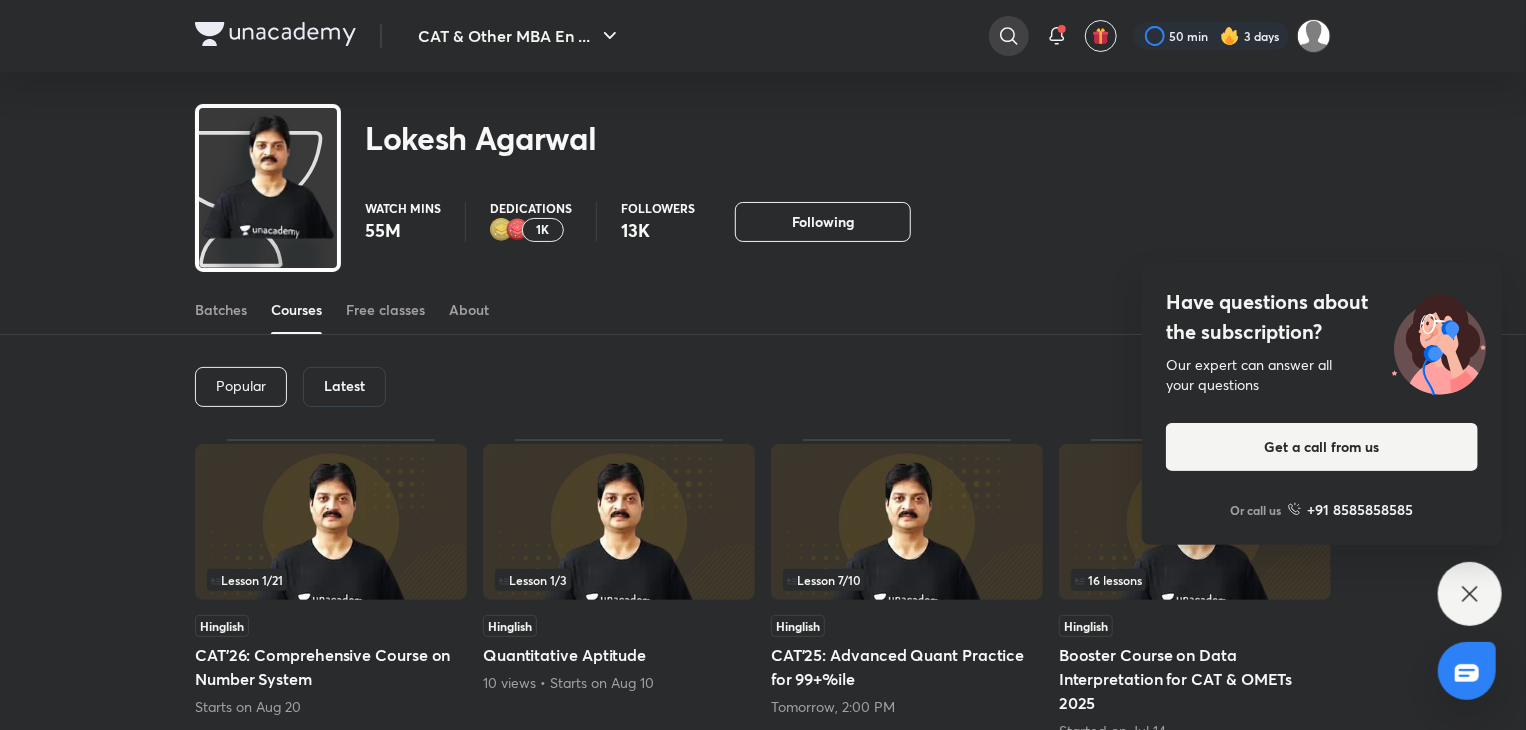 click 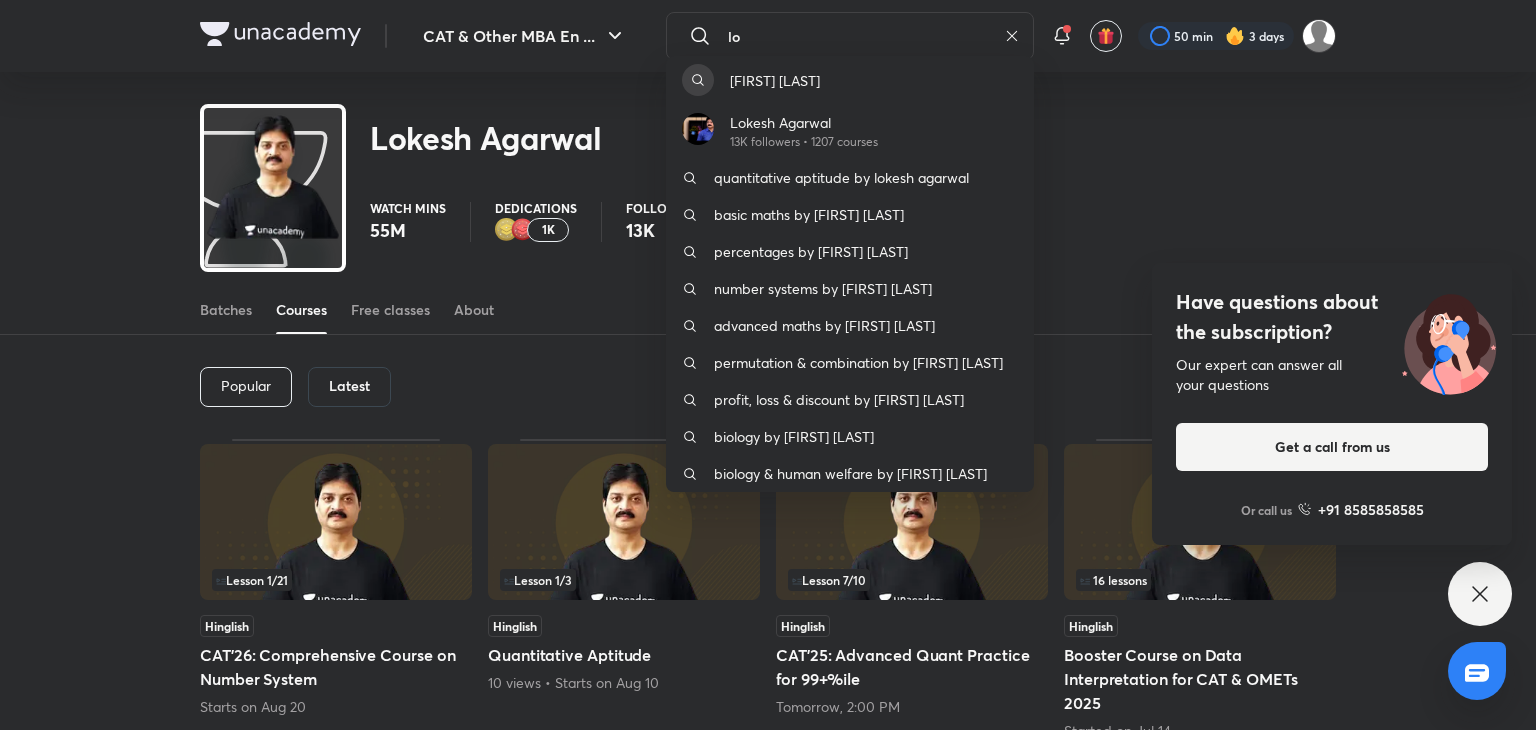 type on "l" 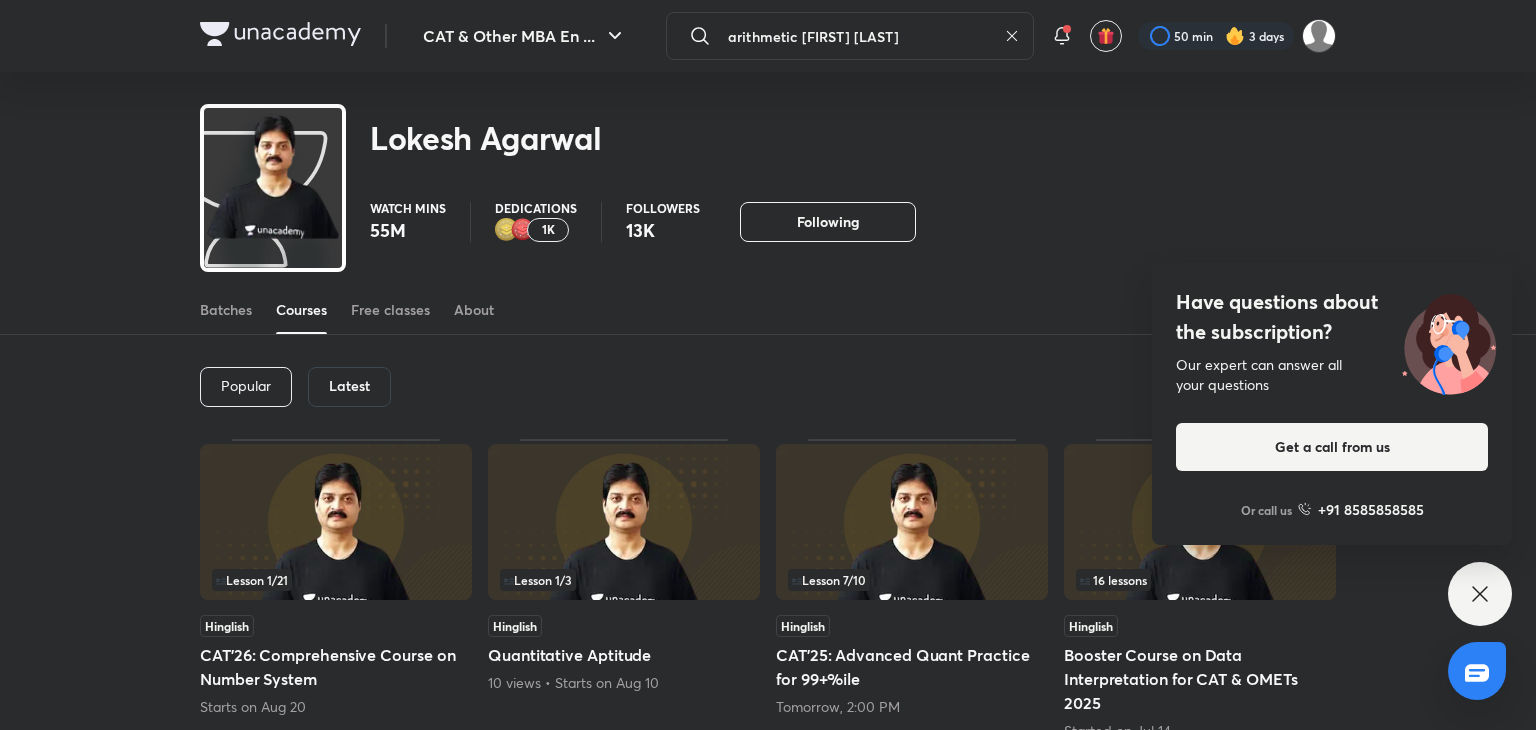 type on "arithmetic [FIRST] [LAST]" 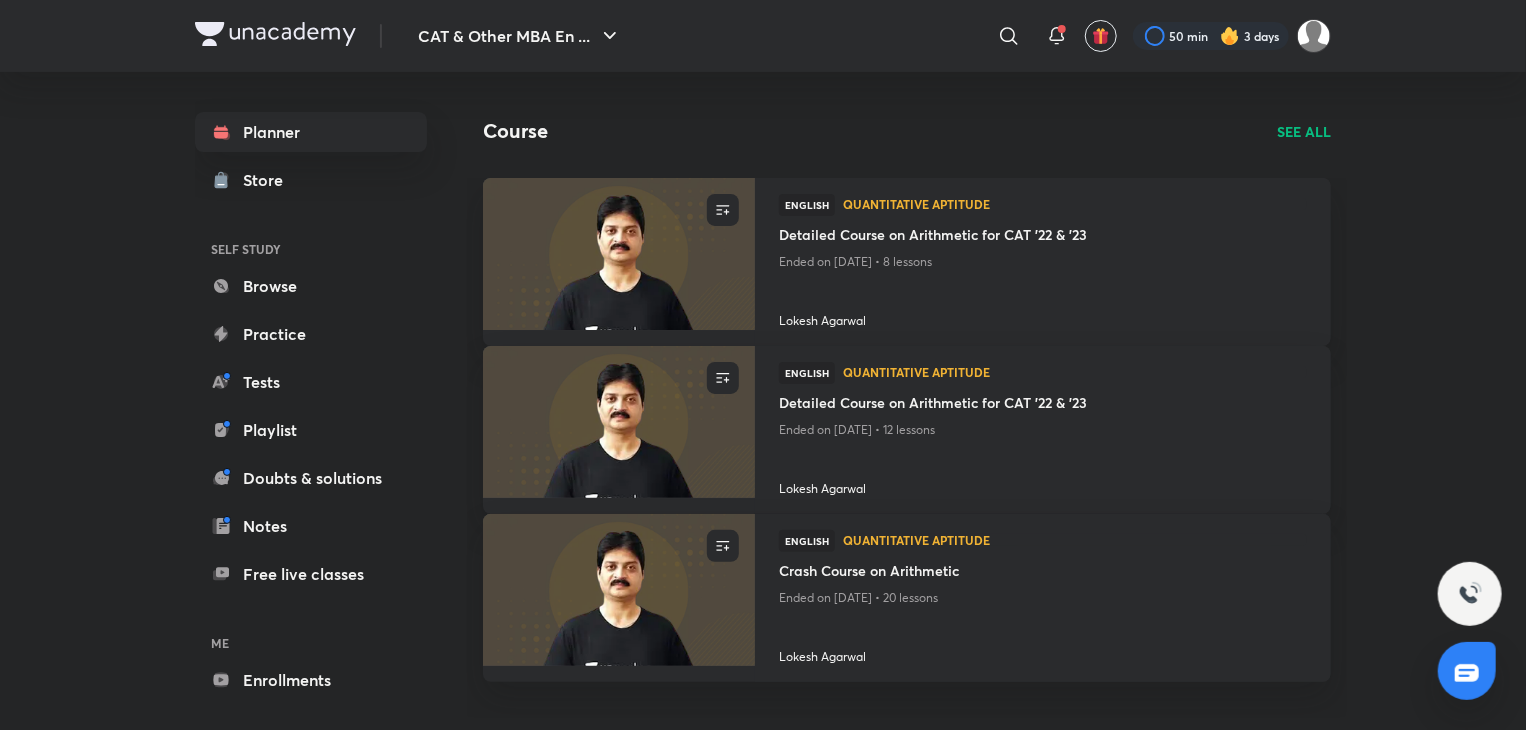 scroll, scrollTop: 0, scrollLeft: 0, axis: both 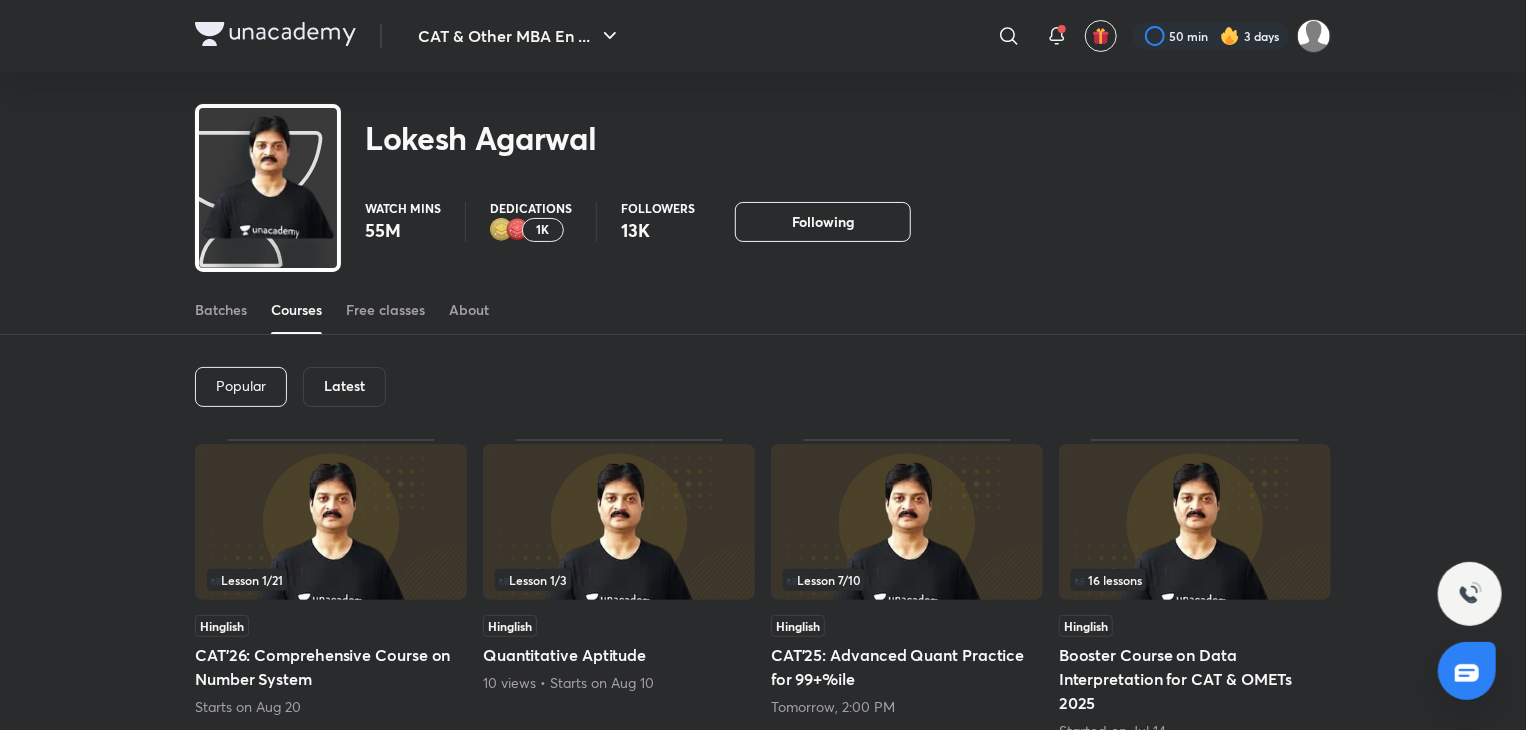 click on "Latest" at bounding box center (344, 387) 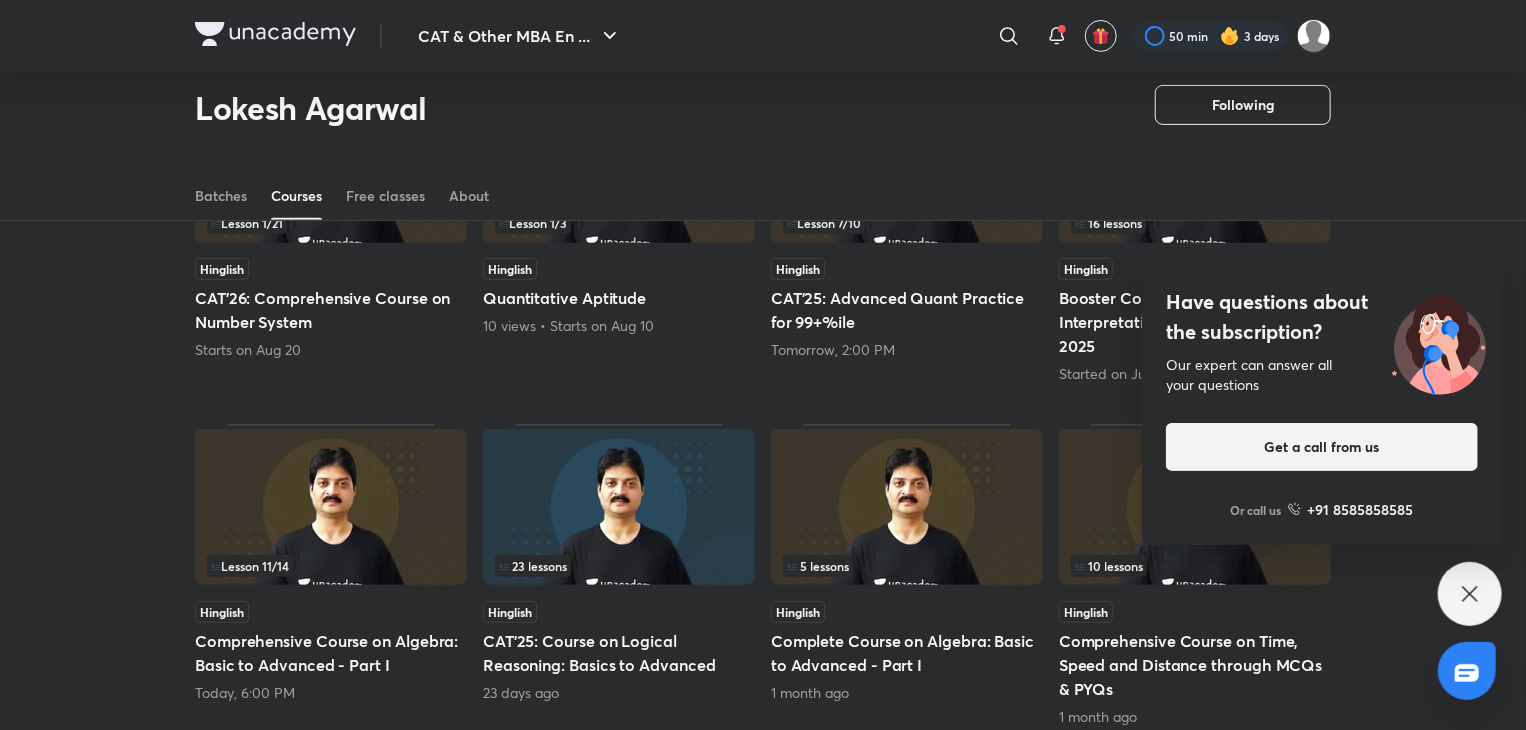 scroll, scrollTop: 292, scrollLeft: 0, axis: vertical 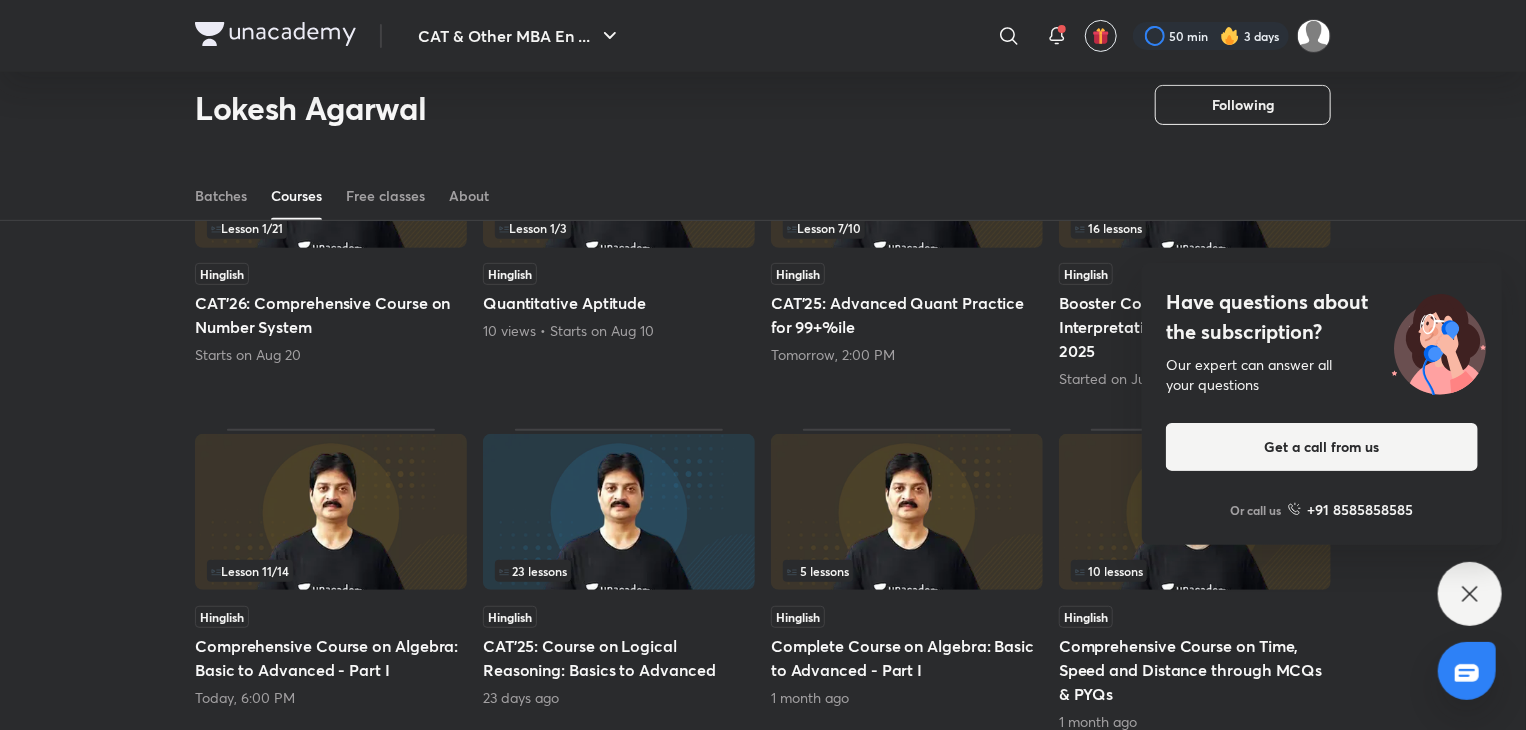 click on "Have questions about the subscription? Our expert can answer all your questions Get a call from us Or call us +91 8585858585" at bounding box center (1470, 594) 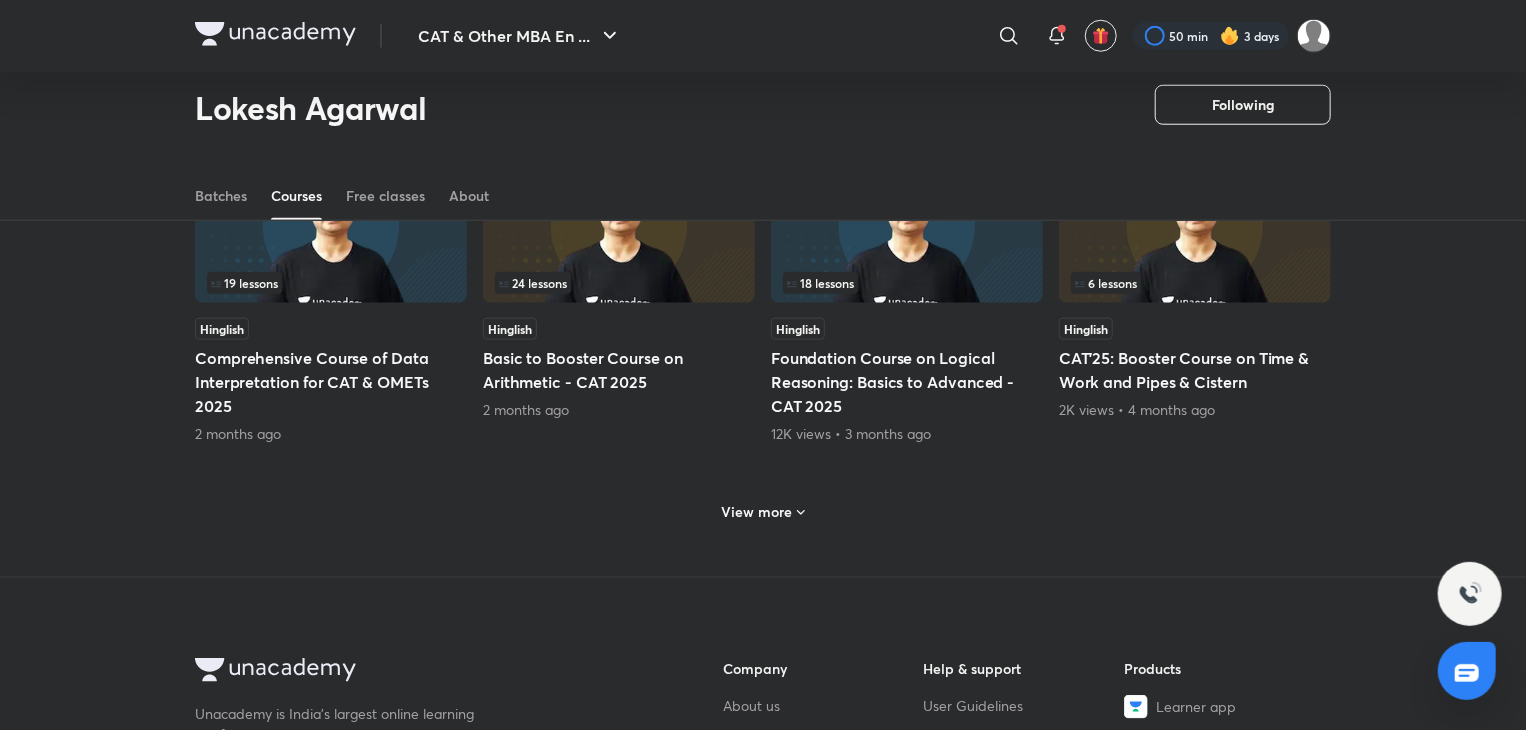 scroll, scrollTop: 917, scrollLeft: 0, axis: vertical 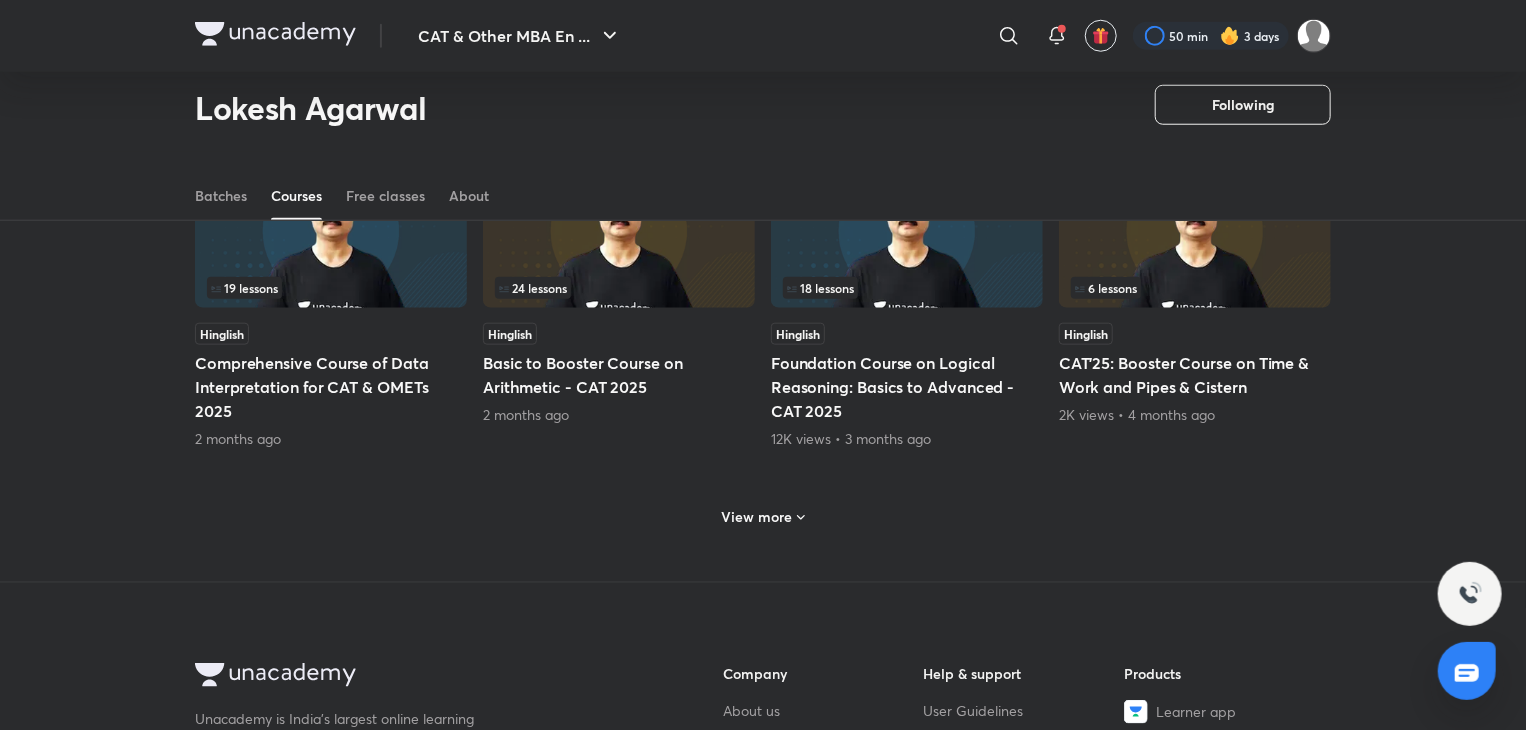 click on "View more" at bounding box center (757, 517) 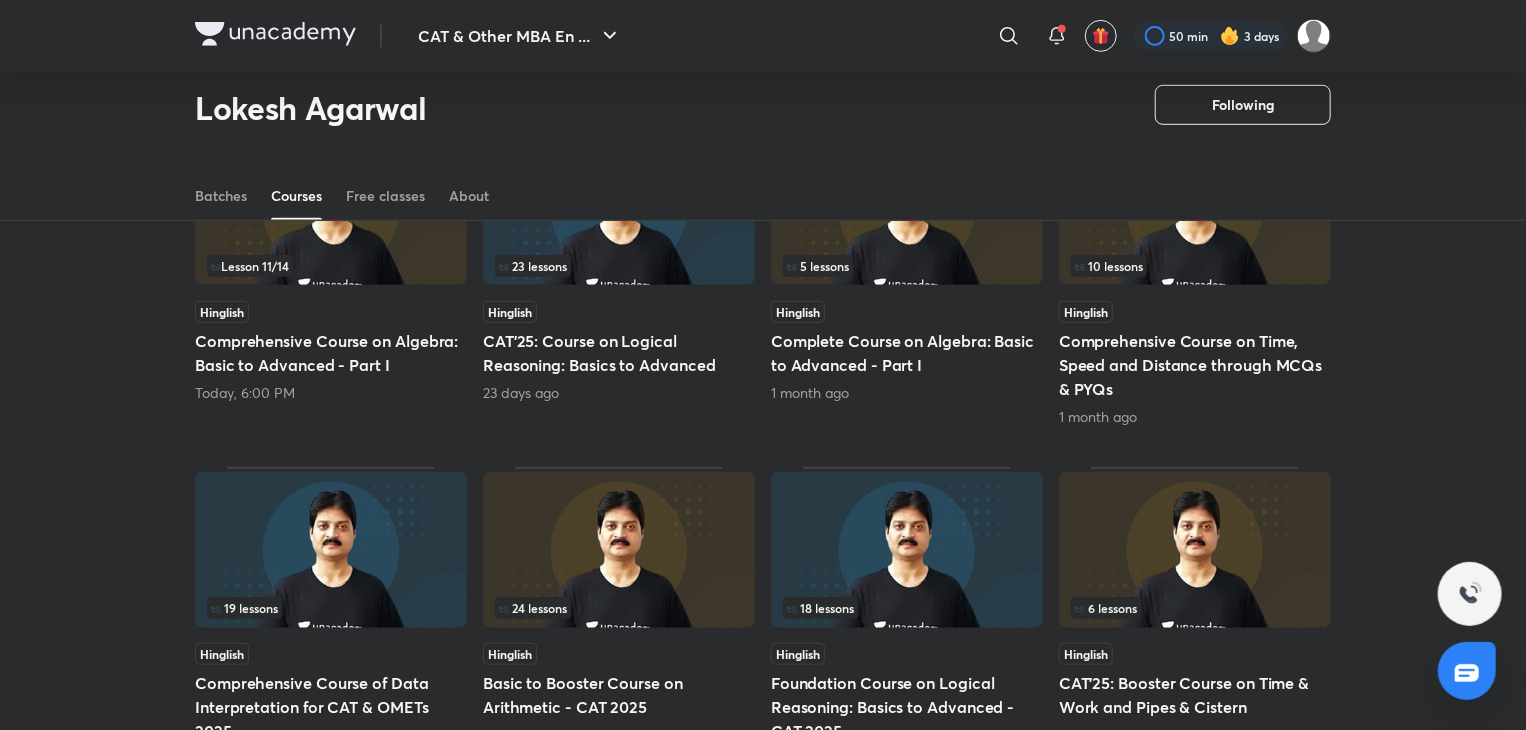 scroll, scrollTop: 594, scrollLeft: 0, axis: vertical 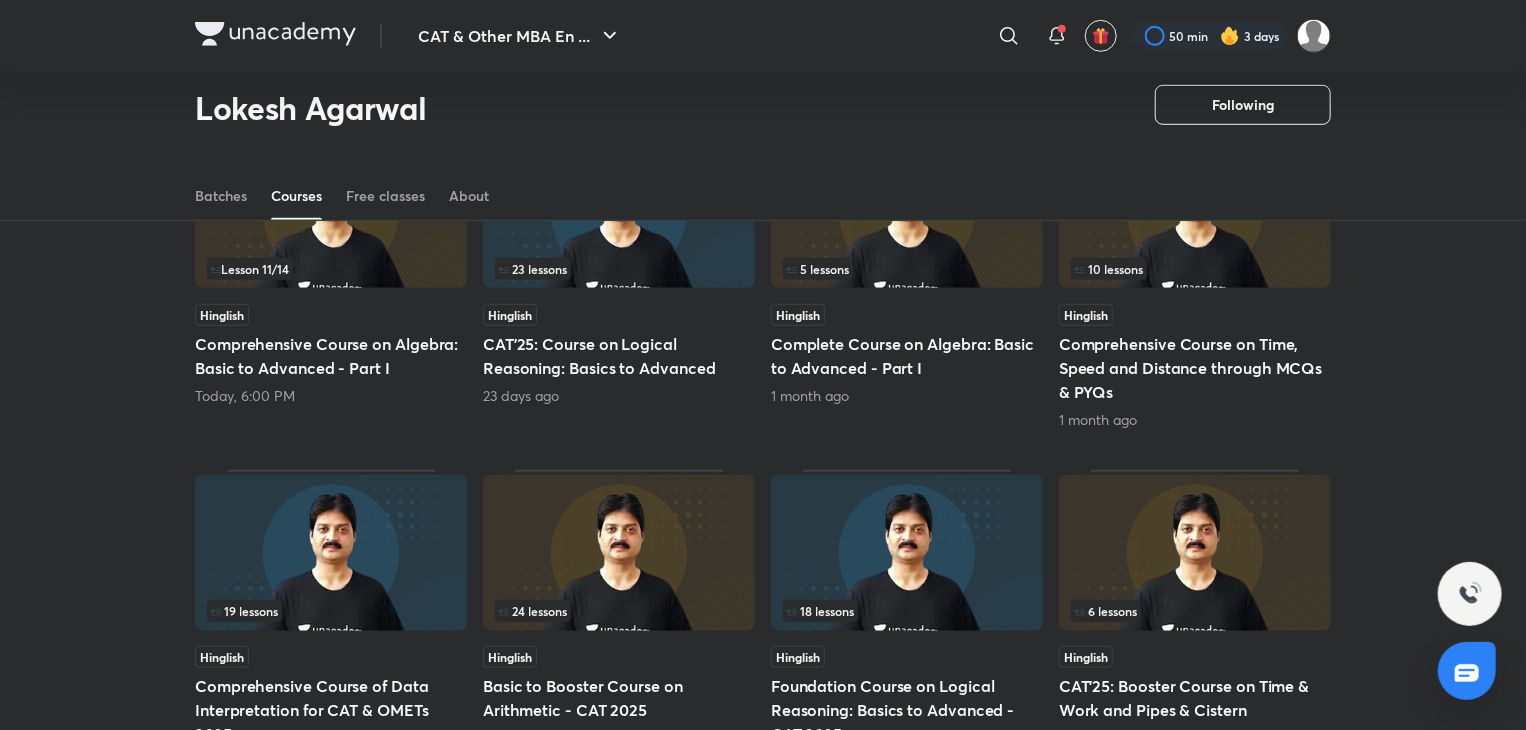 click on "Basic to Booster Course on Arithmetic - CAT 2025" at bounding box center [619, 698] 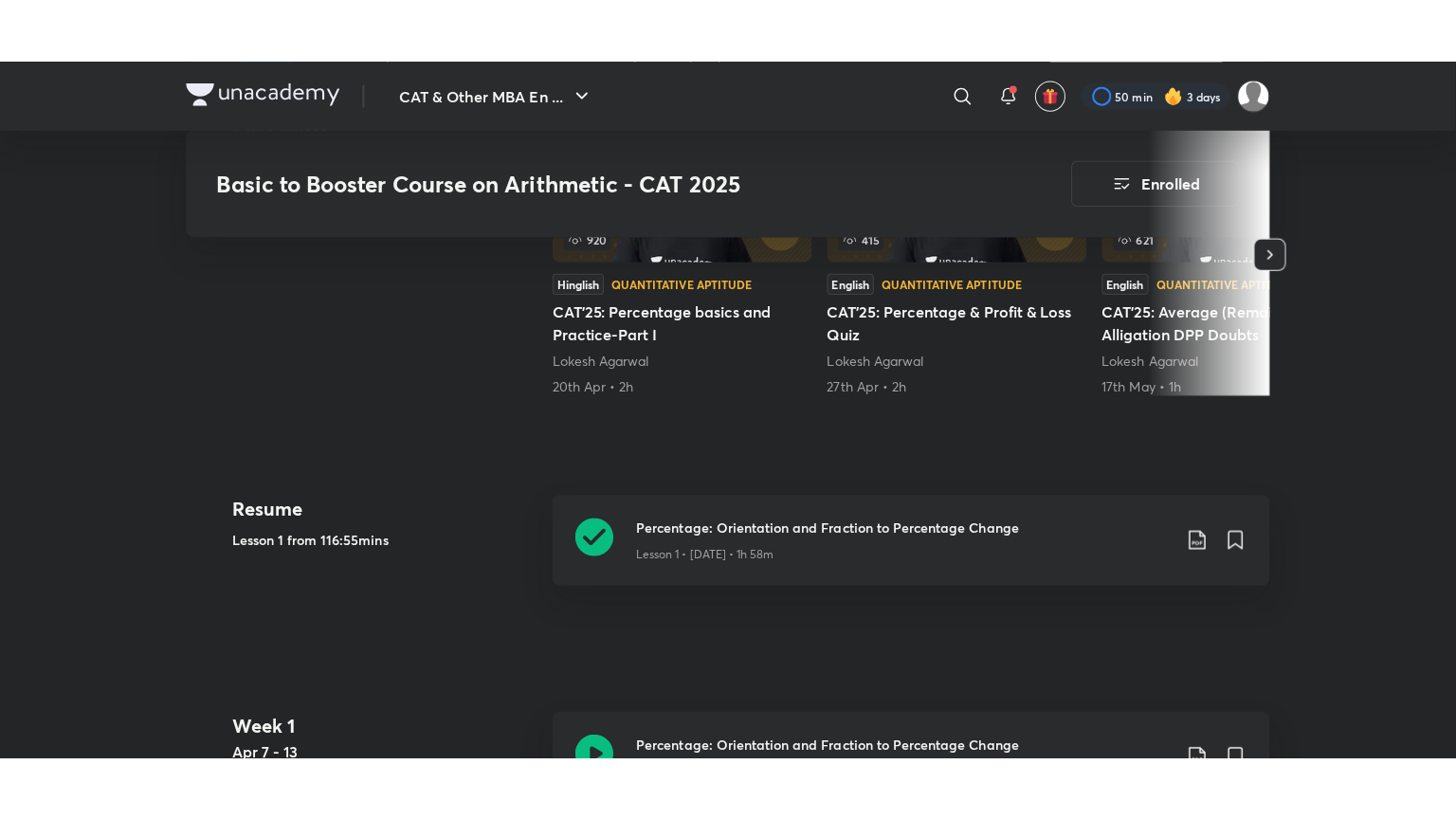scroll, scrollTop: 1091, scrollLeft: 0, axis: vertical 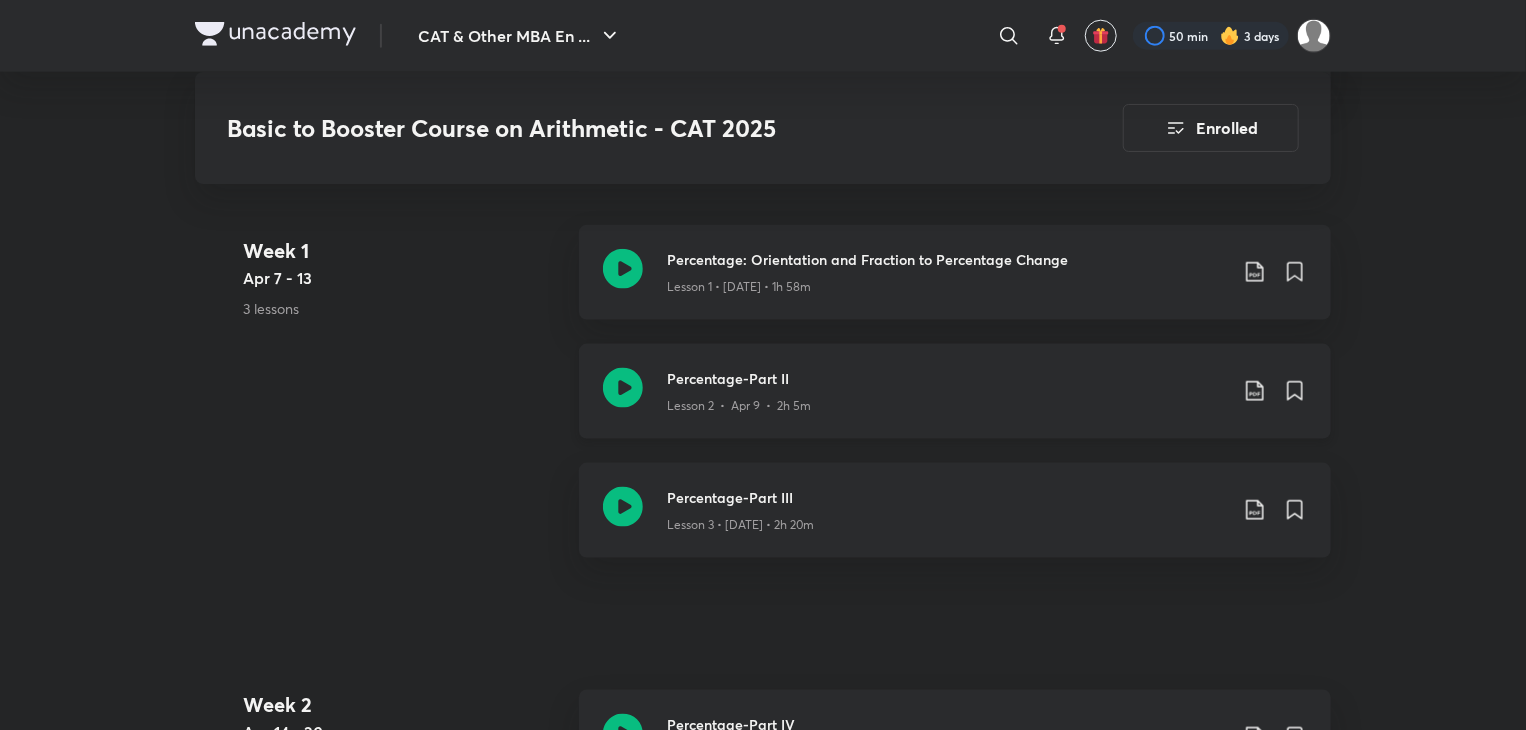 click 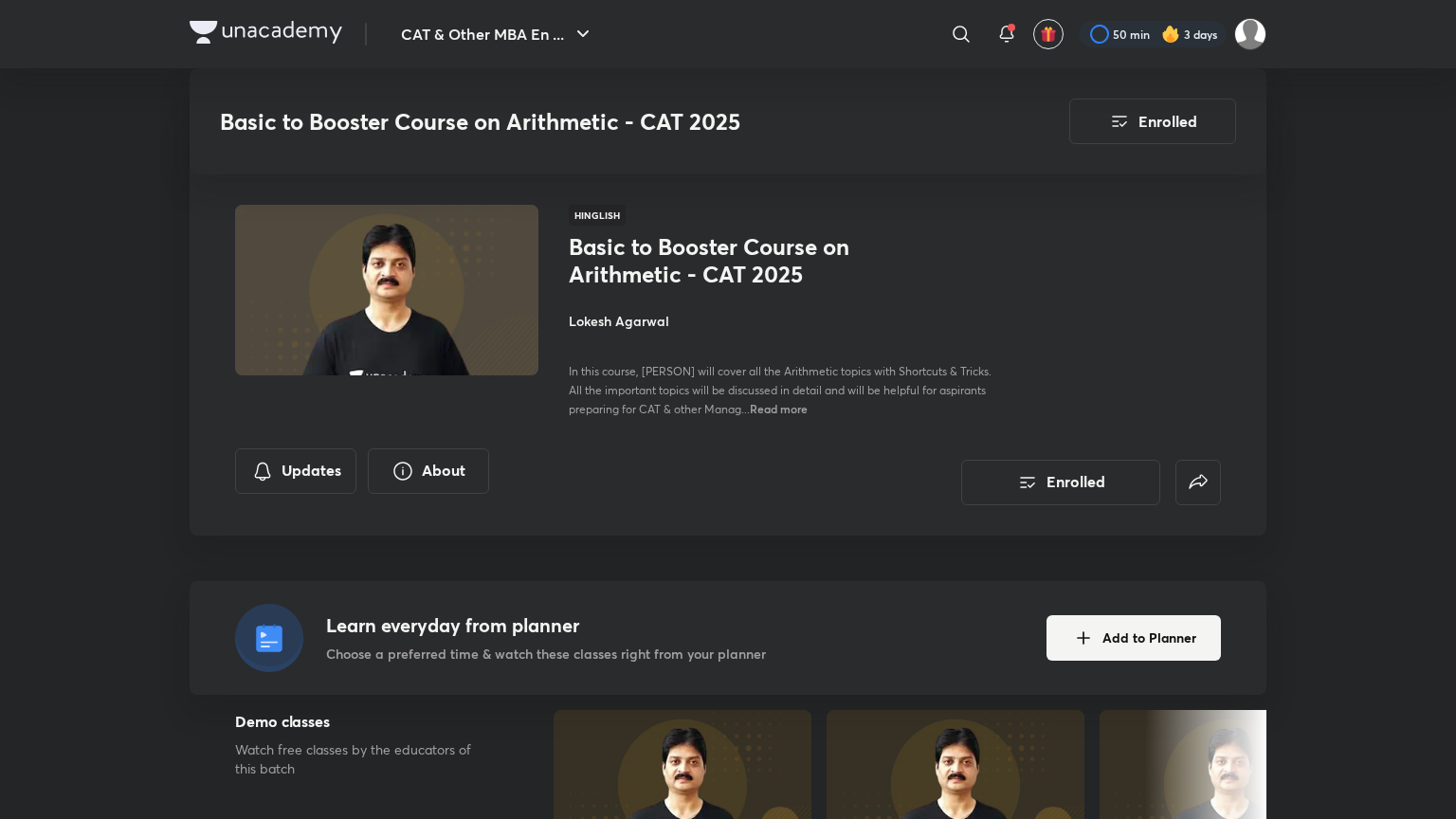 scroll, scrollTop: 1091, scrollLeft: 0, axis: vertical 